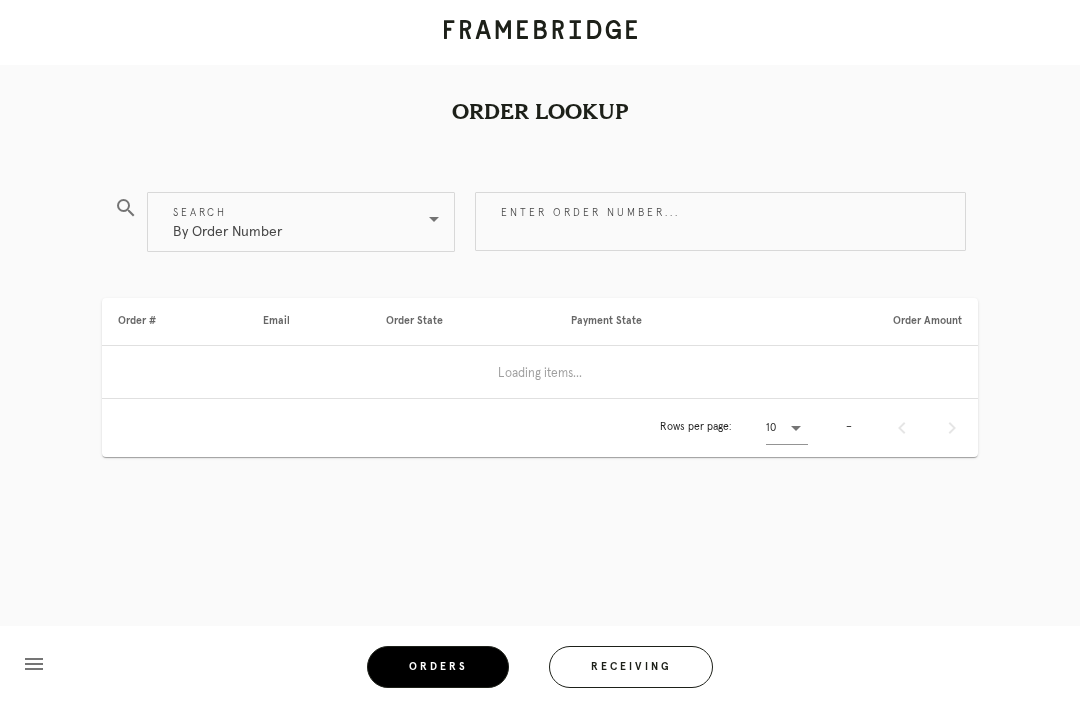 scroll, scrollTop: 0, scrollLeft: 0, axis: both 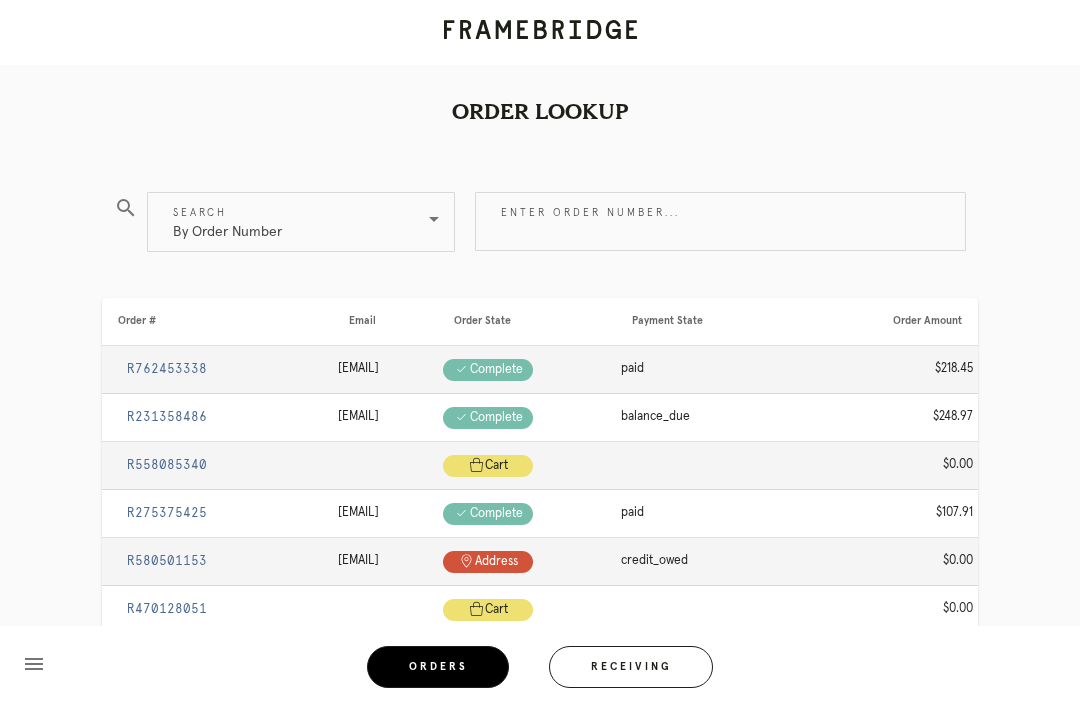 click on "Receiving" at bounding box center [631, 667] 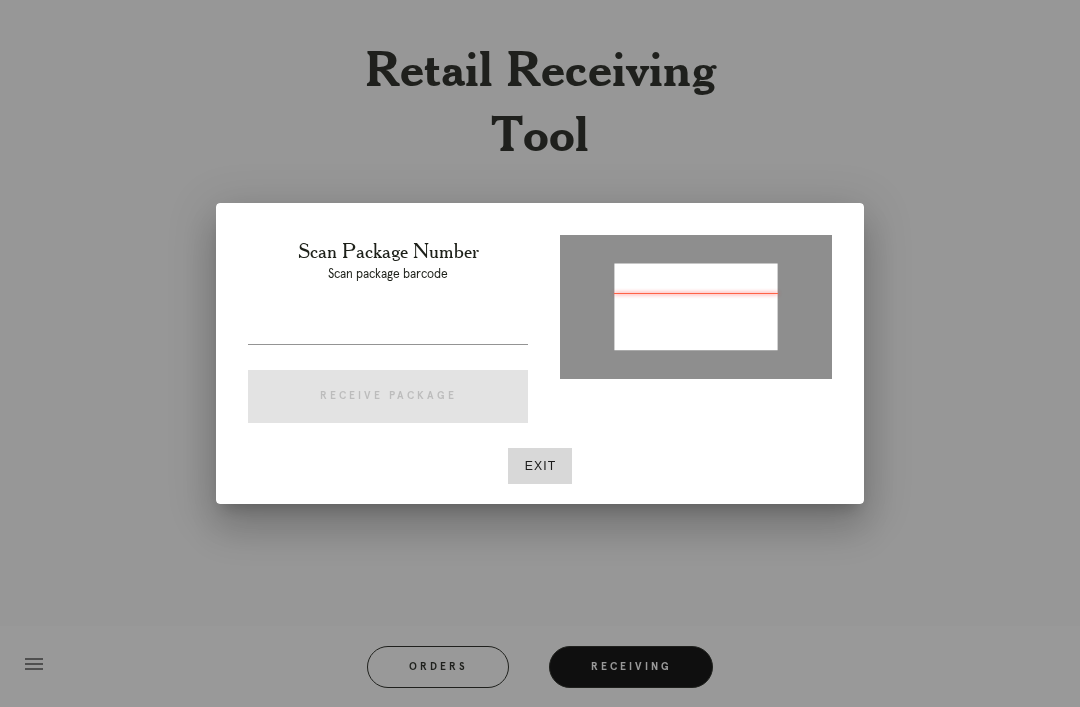 type on "P154316418055140" 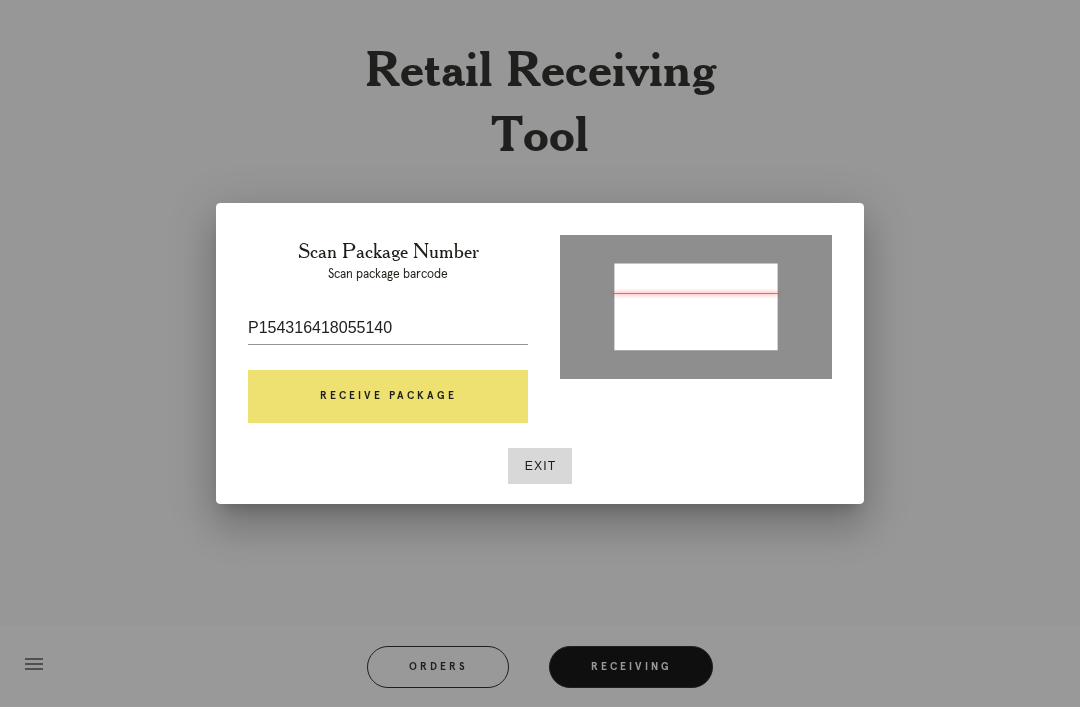 click on "Receive Package" at bounding box center (388, 397) 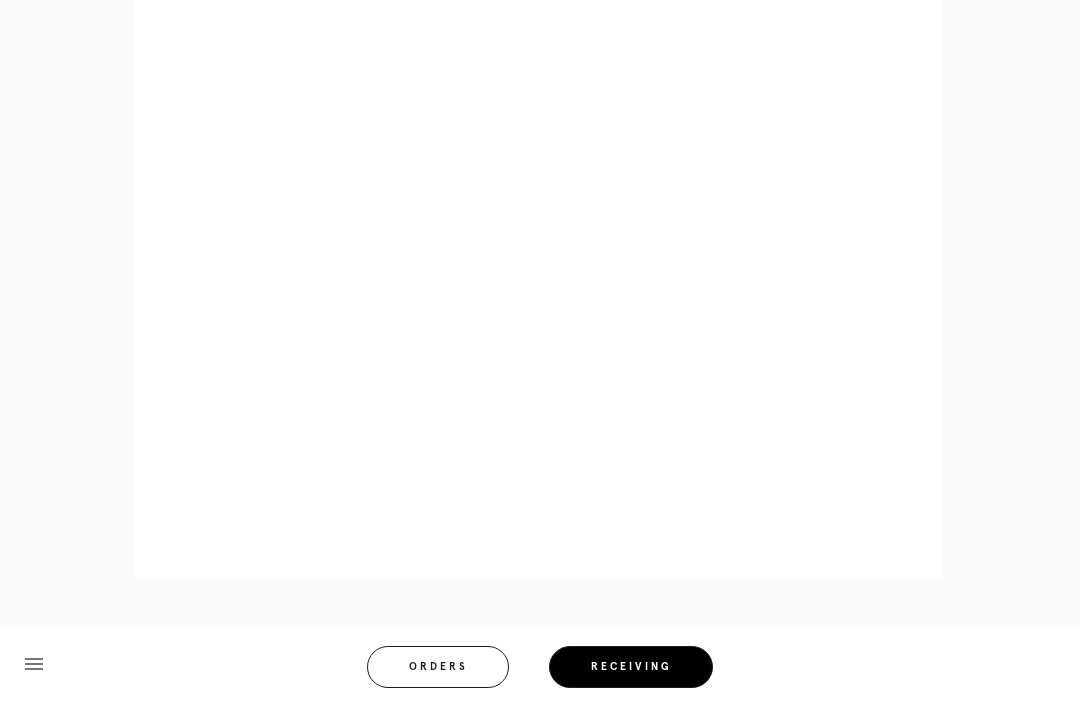 scroll, scrollTop: 976, scrollLeft: 0, axis: vertical 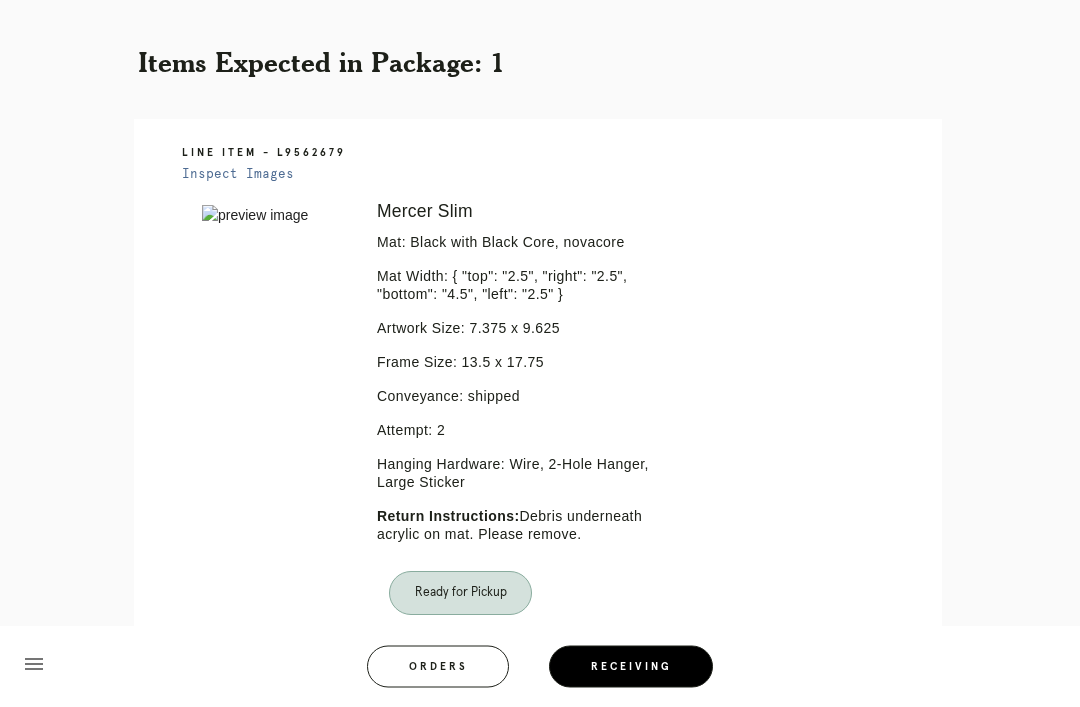 click on "Orders" at bounding box center [438, 667] 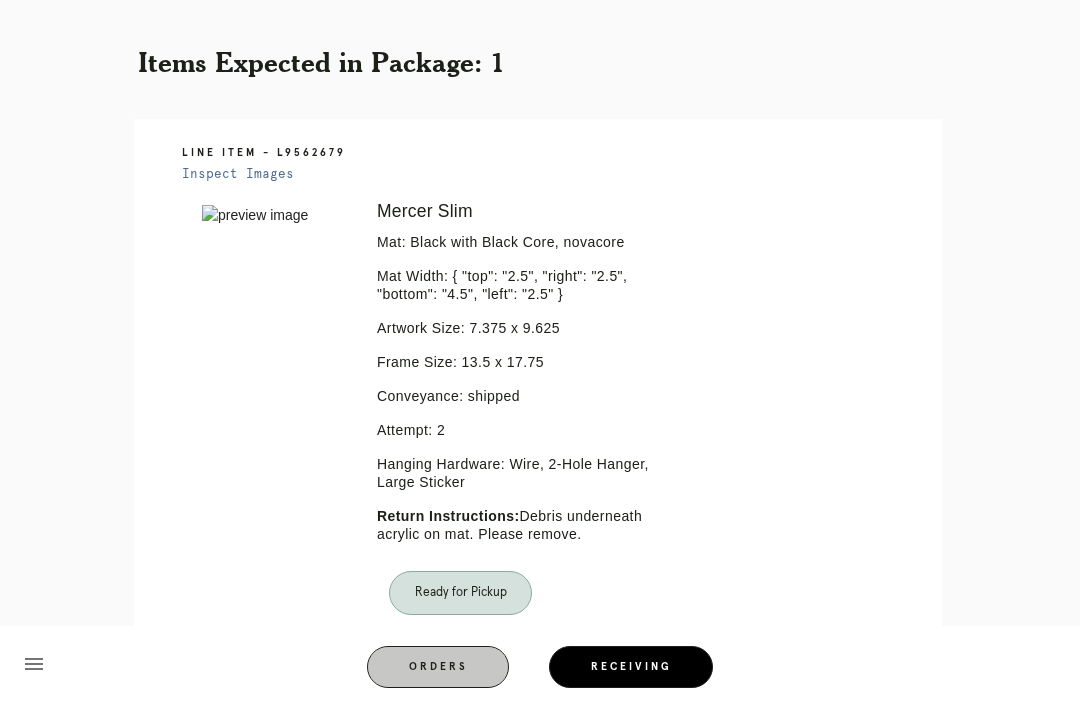 scroll, scrollTop: 0, scrollLeft: 0, axis: both 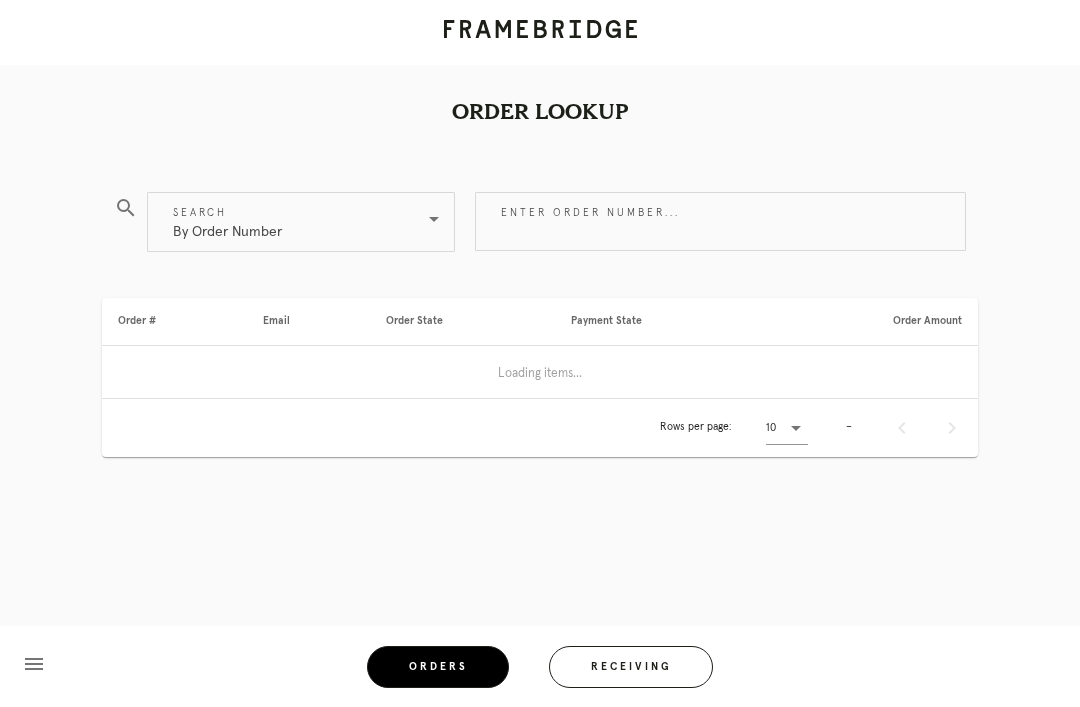click on "Receiving" at bounding box center (631, 667) 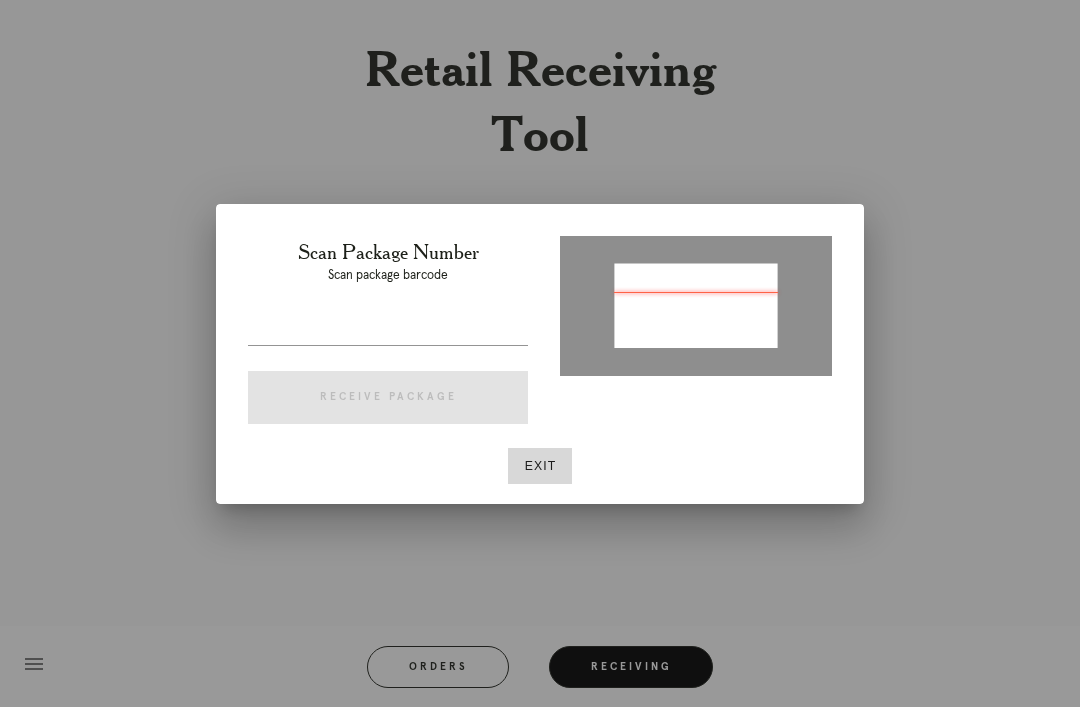 type on "P653008619068537" 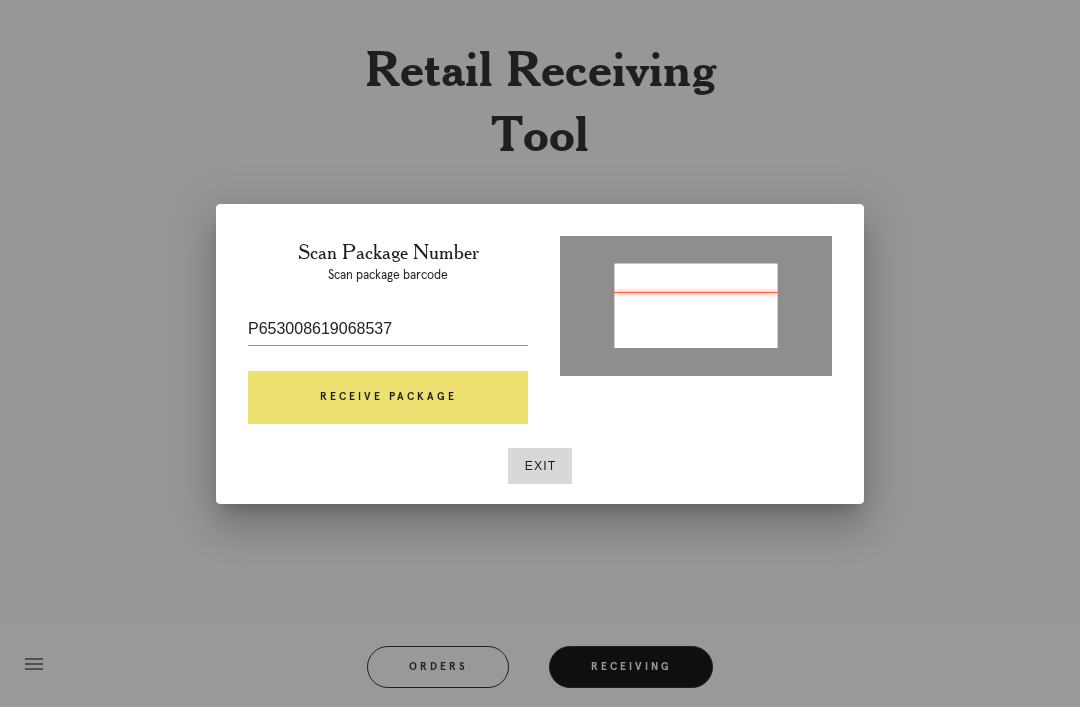 click on "Receive Package" at bounding box center (388, 398) 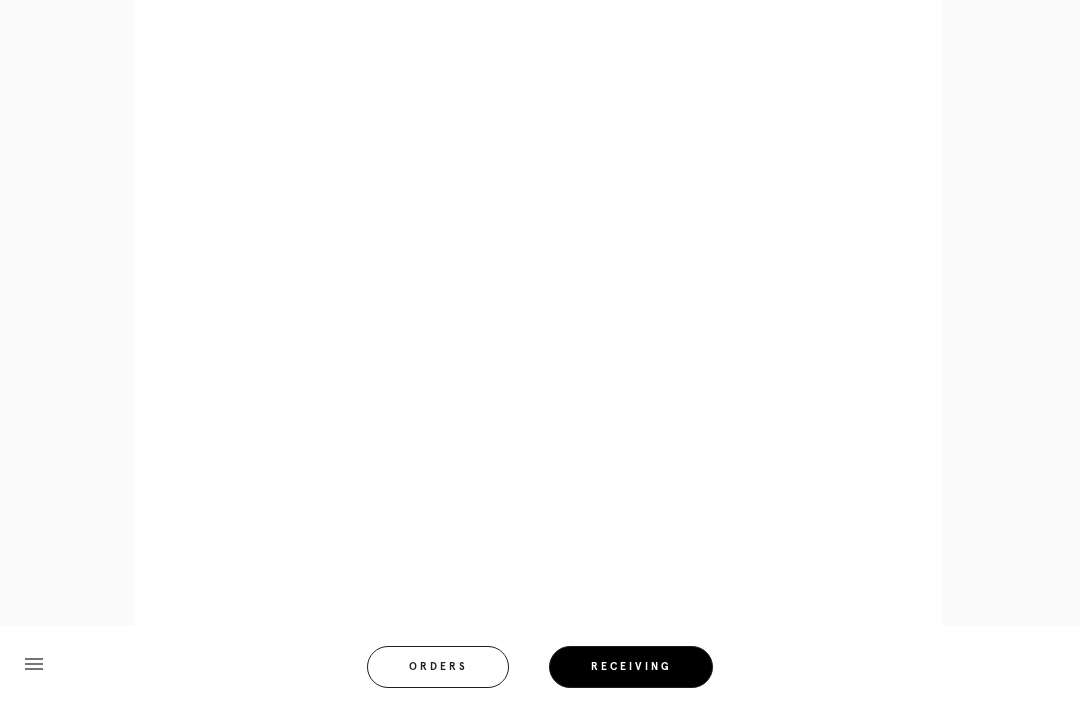 scroll, scrollTop: 858, scrollLeft: 0, axis: vertical 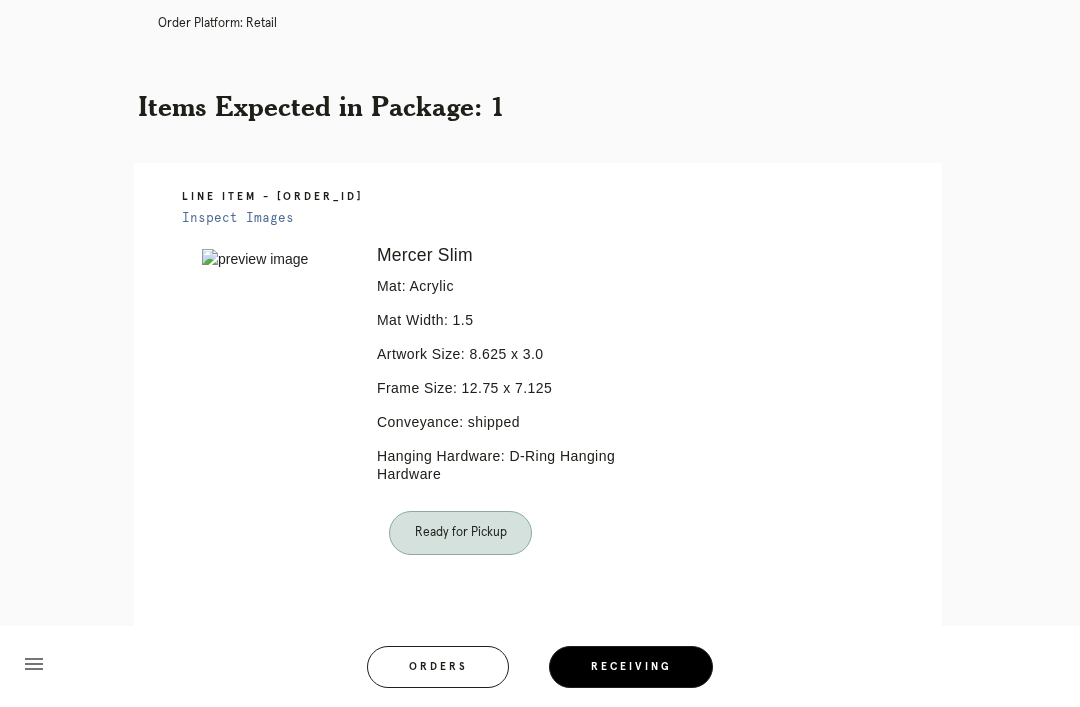 click on "Orders" at bounding box center [438, 667] 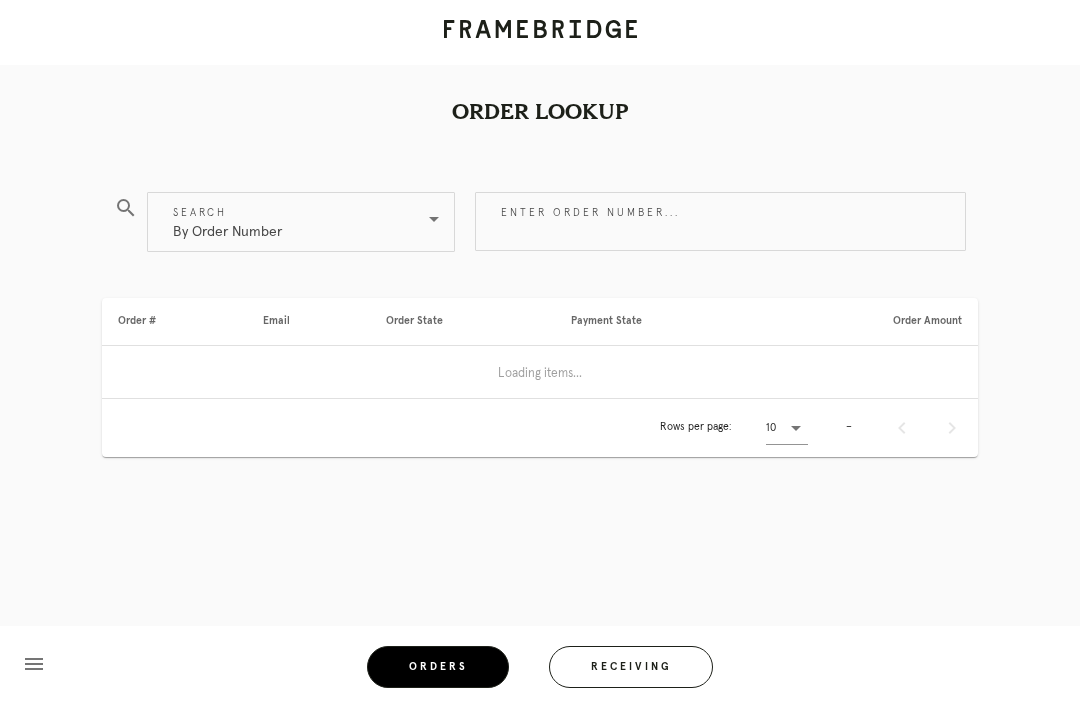 scroll, scrollTop: 0, scrollLeft: 0, axis: both 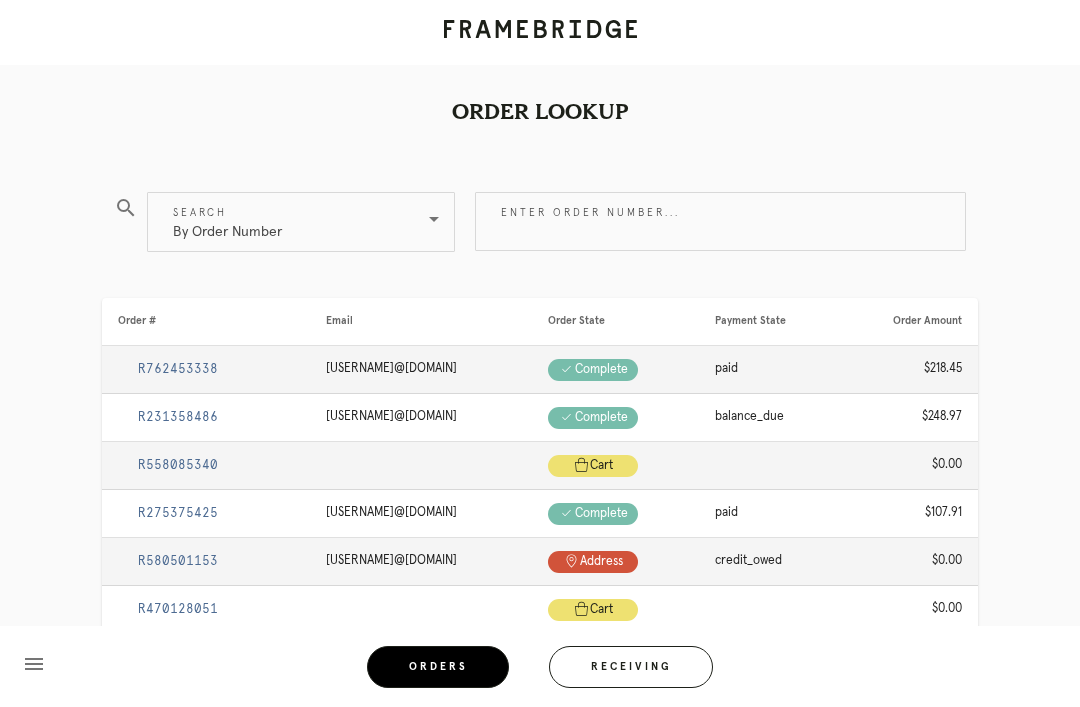 click on "Receiving" at bounding box center [631, 667] 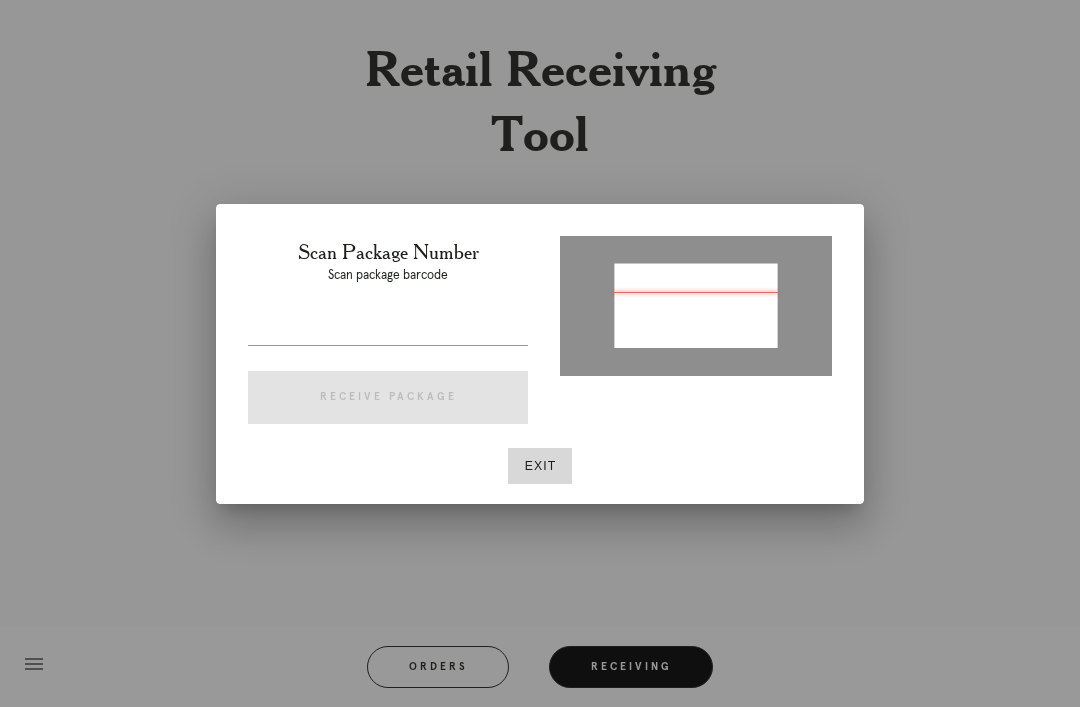 type on "P824084528367850" 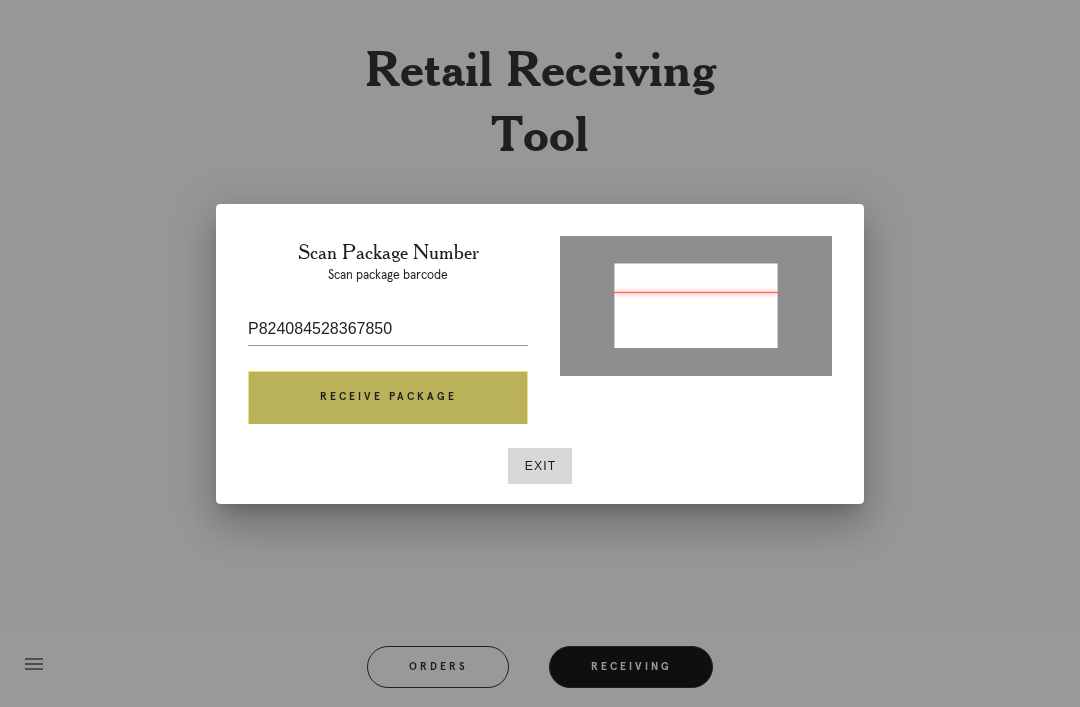 click on "Receive Package" at bounding box center (388, 398) 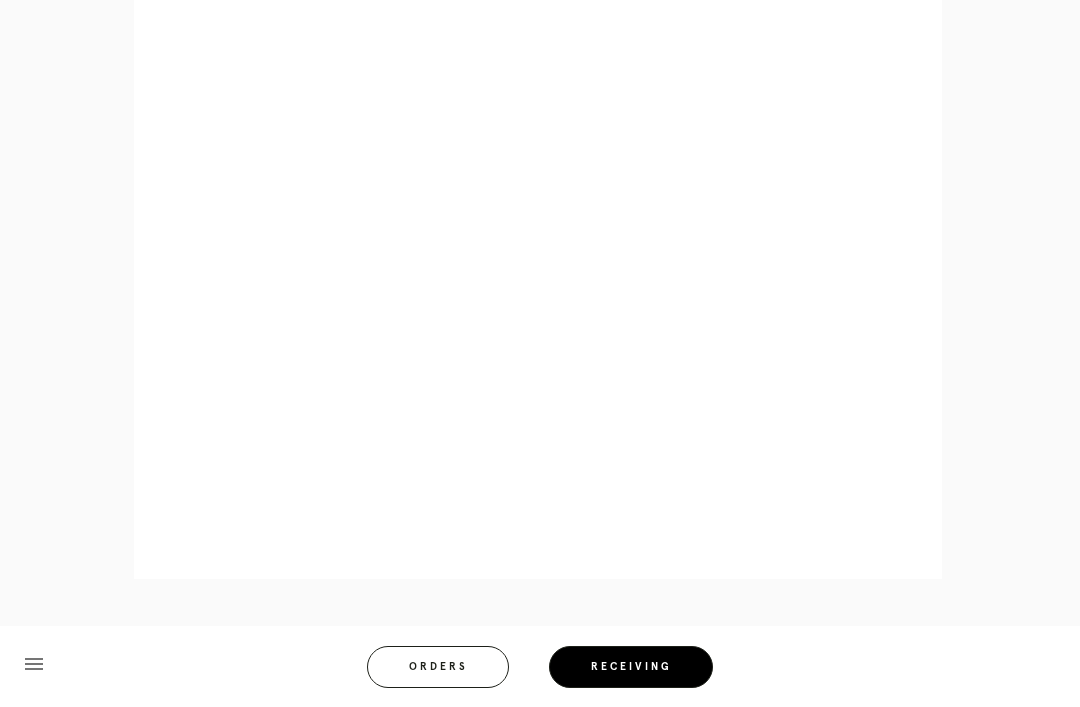 scroll, scrollTop: 858, scrollLeft: 0, axis: vertical 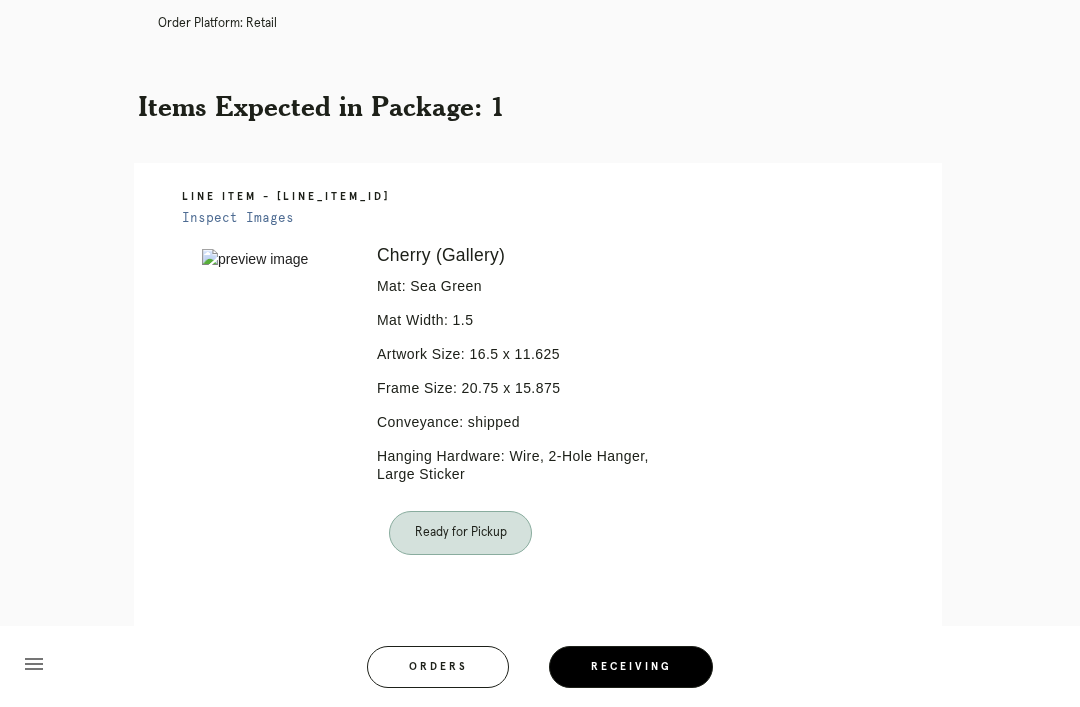click on "Orders" at bounding box center (438, 667) 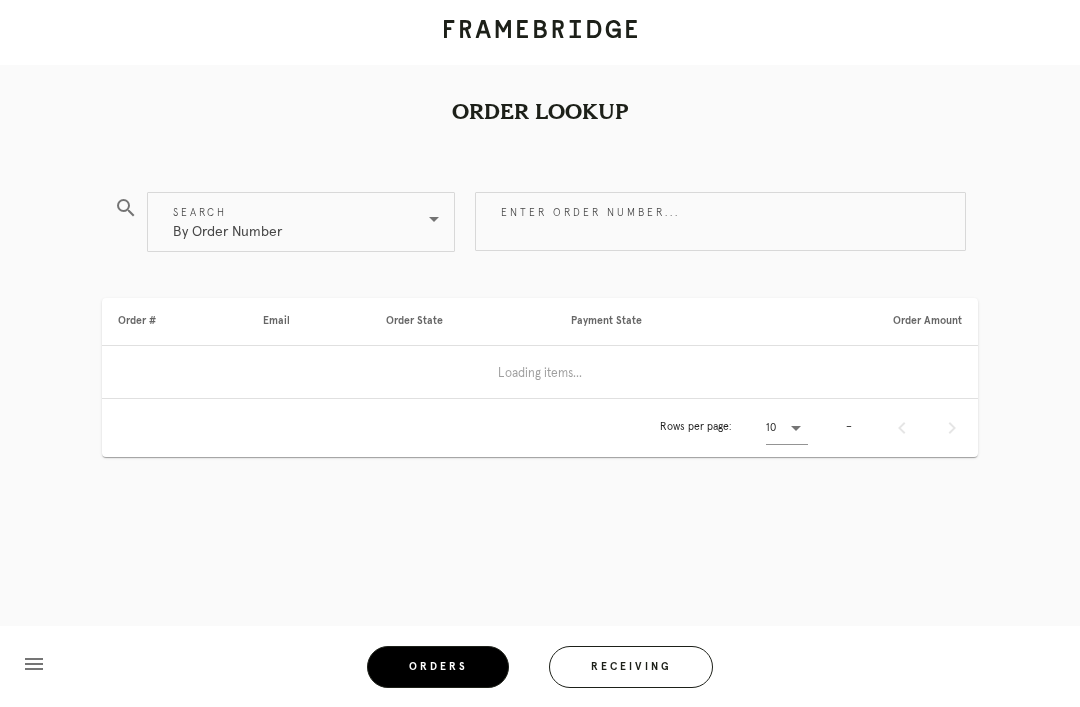 scroll, scrollTop: 0, scrollLeft: 0, axis: both 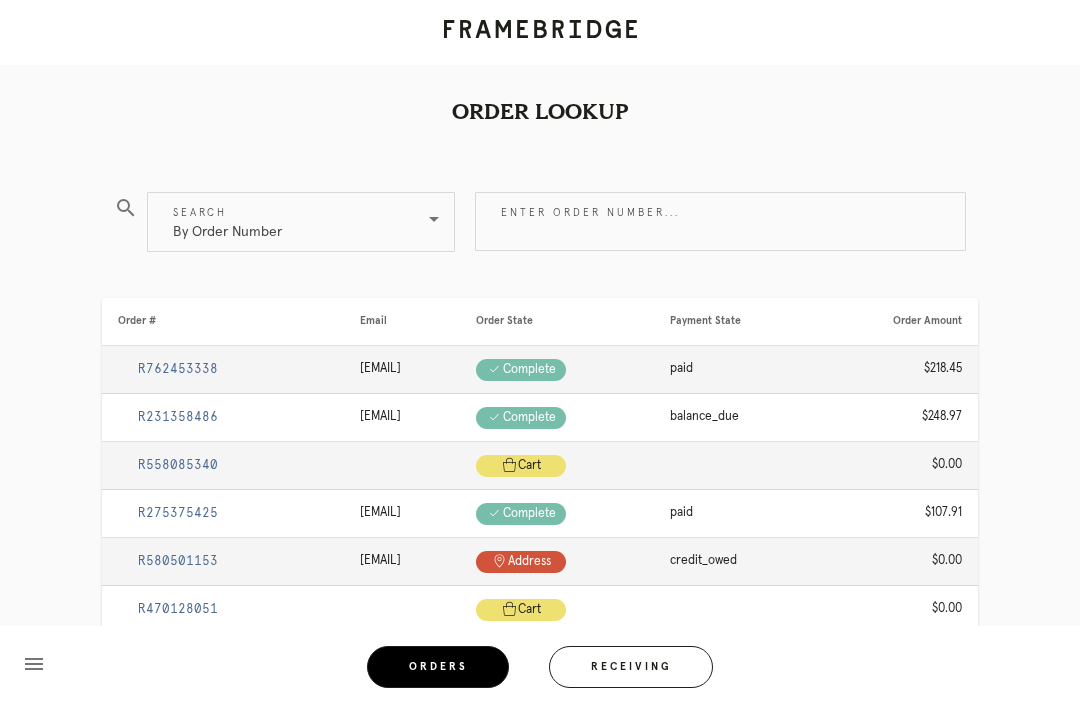 click on "Receiving" at bounding box center [631, 667] 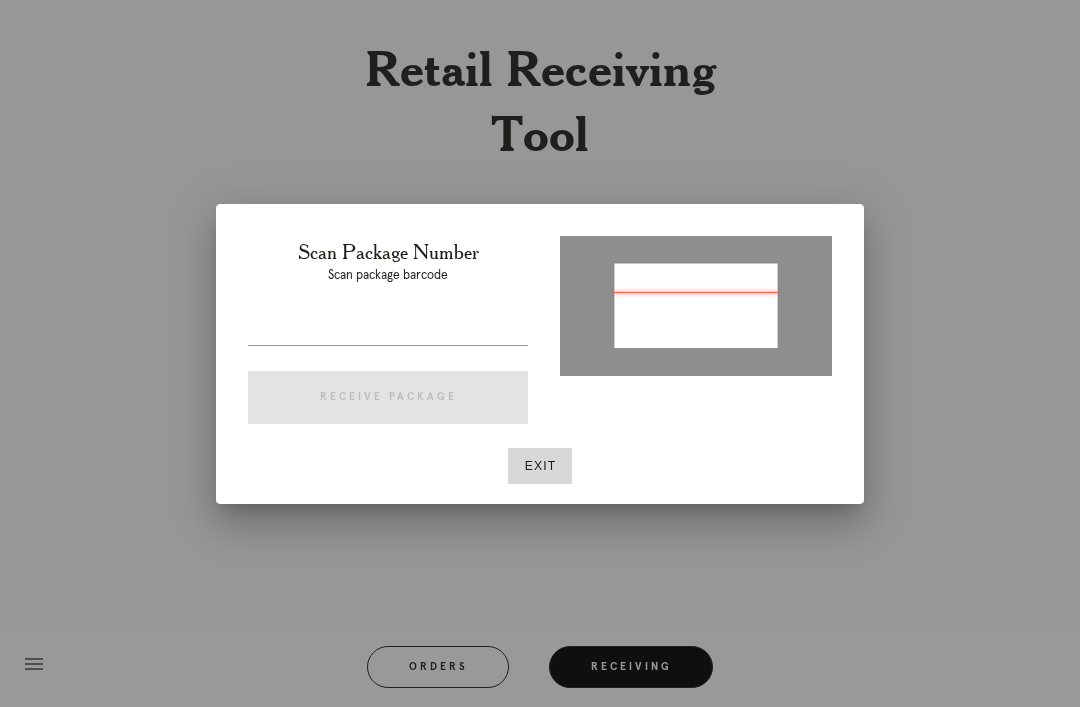 type on "P472805333954932" 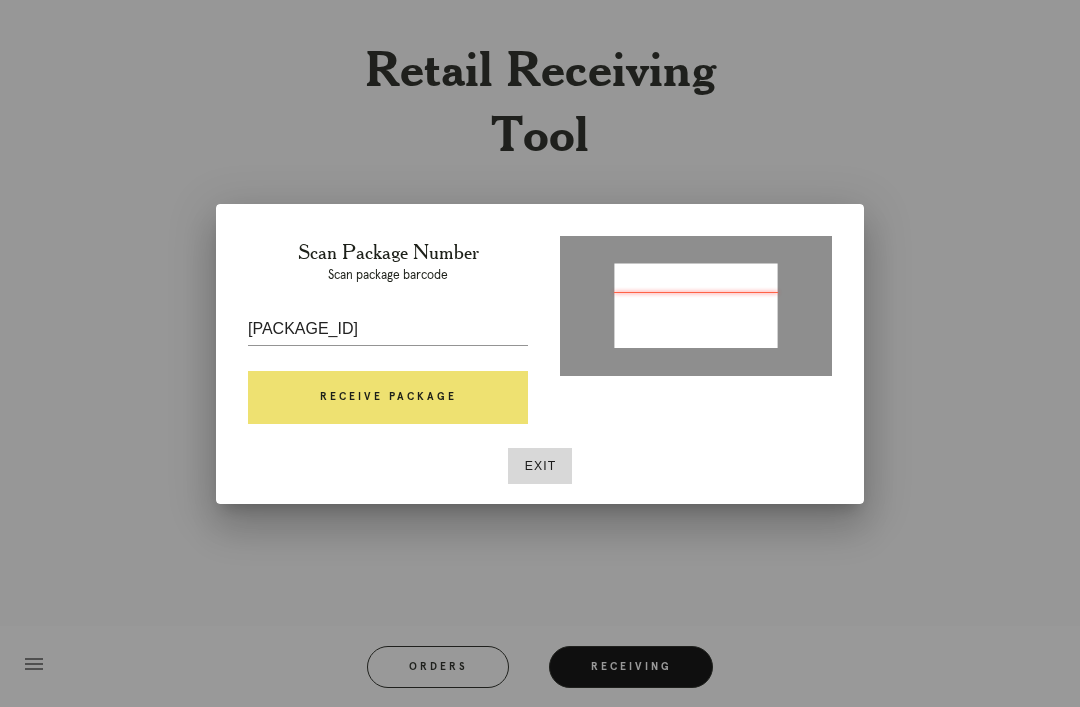 click on "Receive Package" at bounding box center (388, 398) 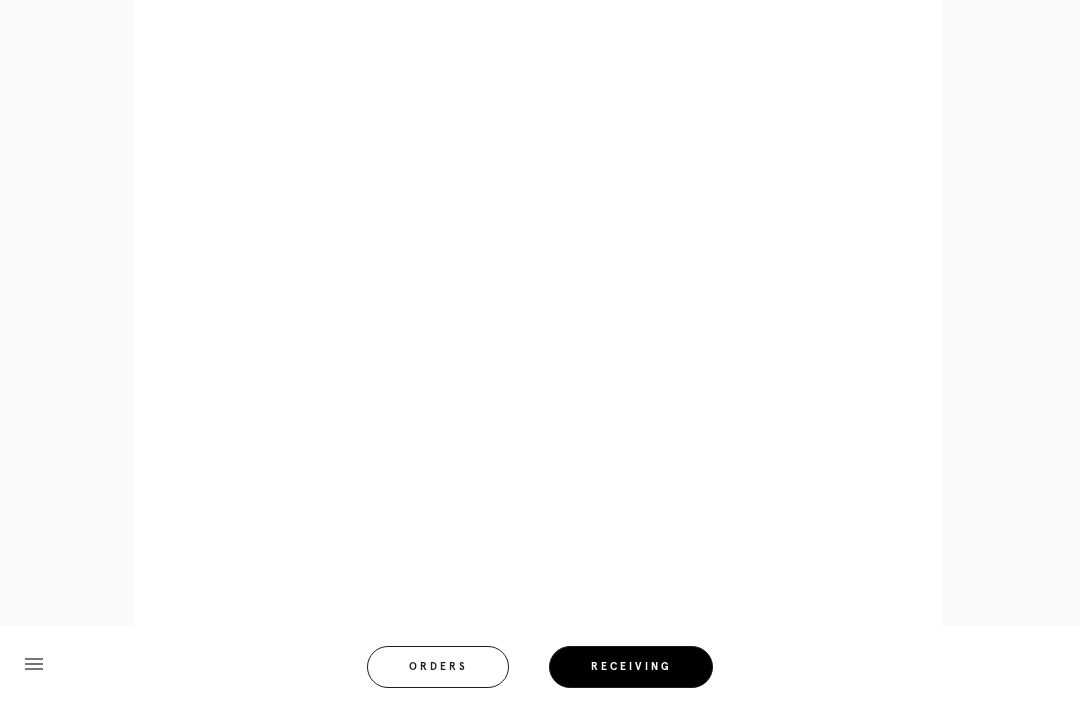 scroll, scrollTop: 910, scrollLeft: 0, axis: vertical 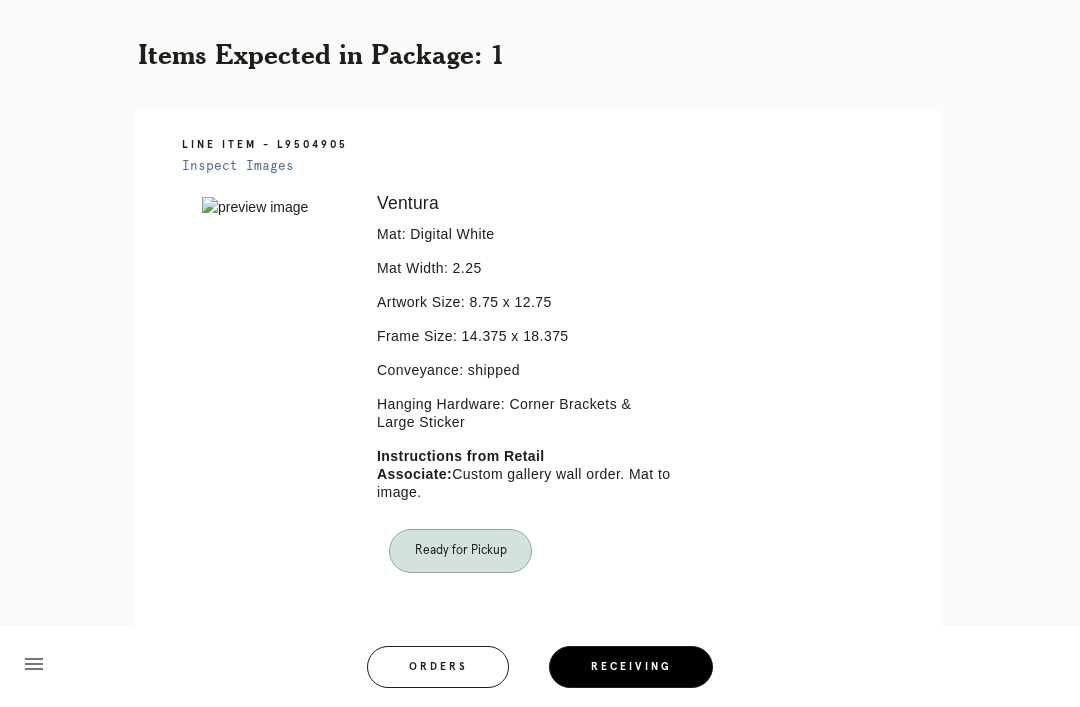 click on "Orders" at bounding box center [438, 667] 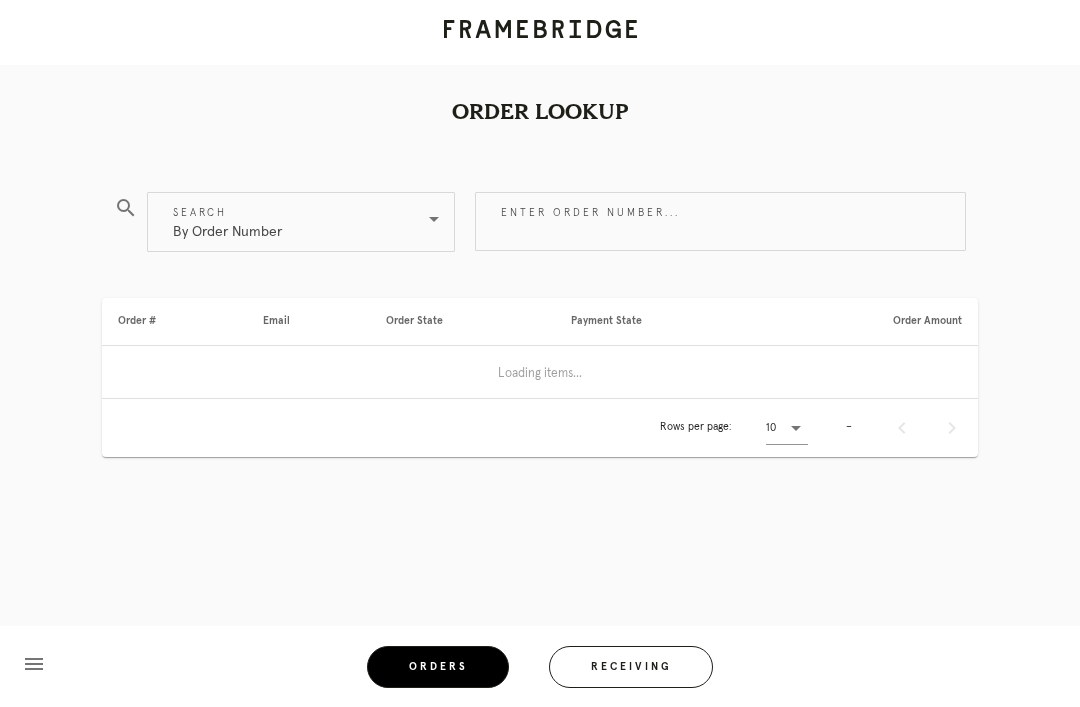 scroll, scrollTop: 0, scrollLeft: 0, axis: both 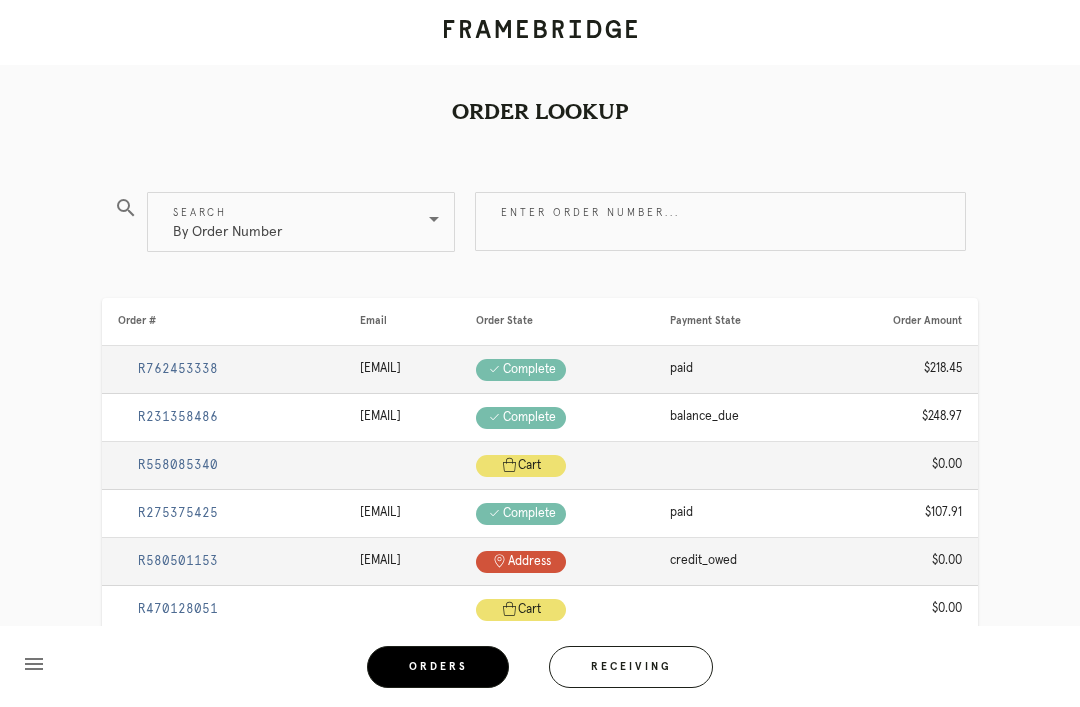 click on "Receiving" at bounding box center [631, 667] 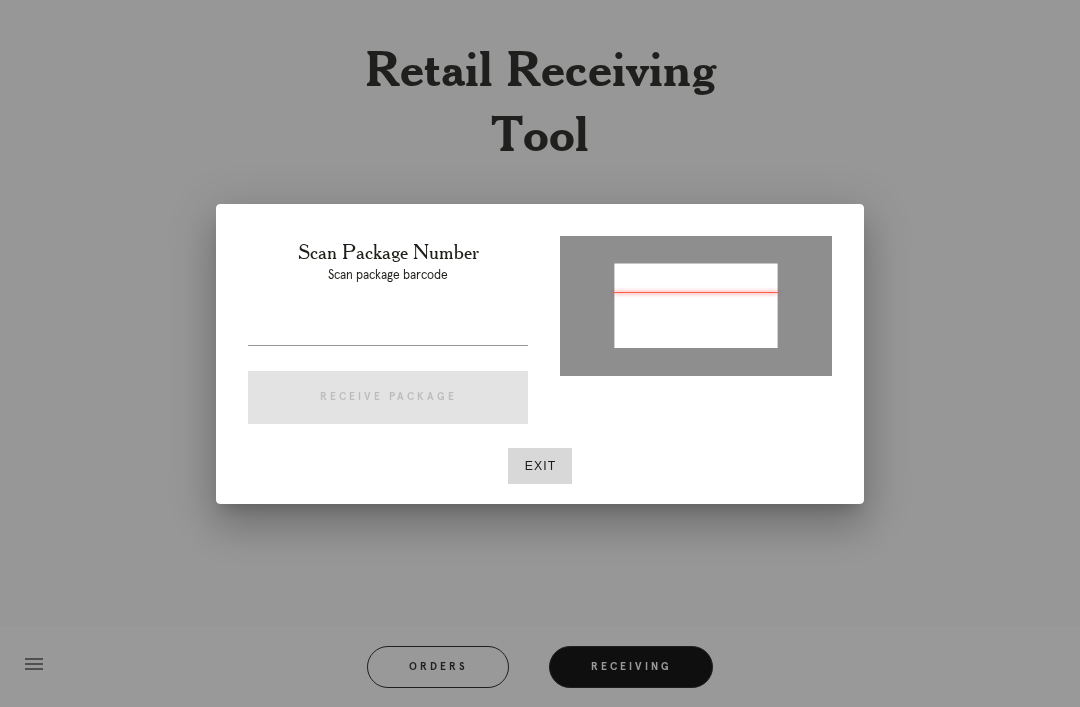type on "P321005922746968" 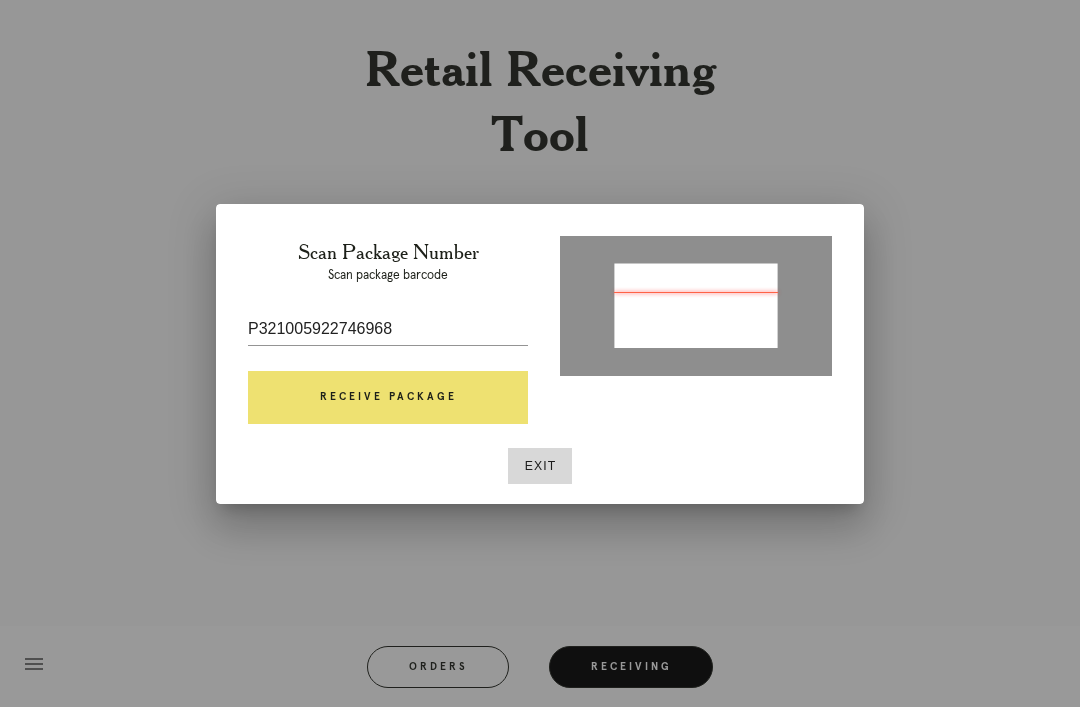 click on "Receive Package" at bounding box center [388, 398] 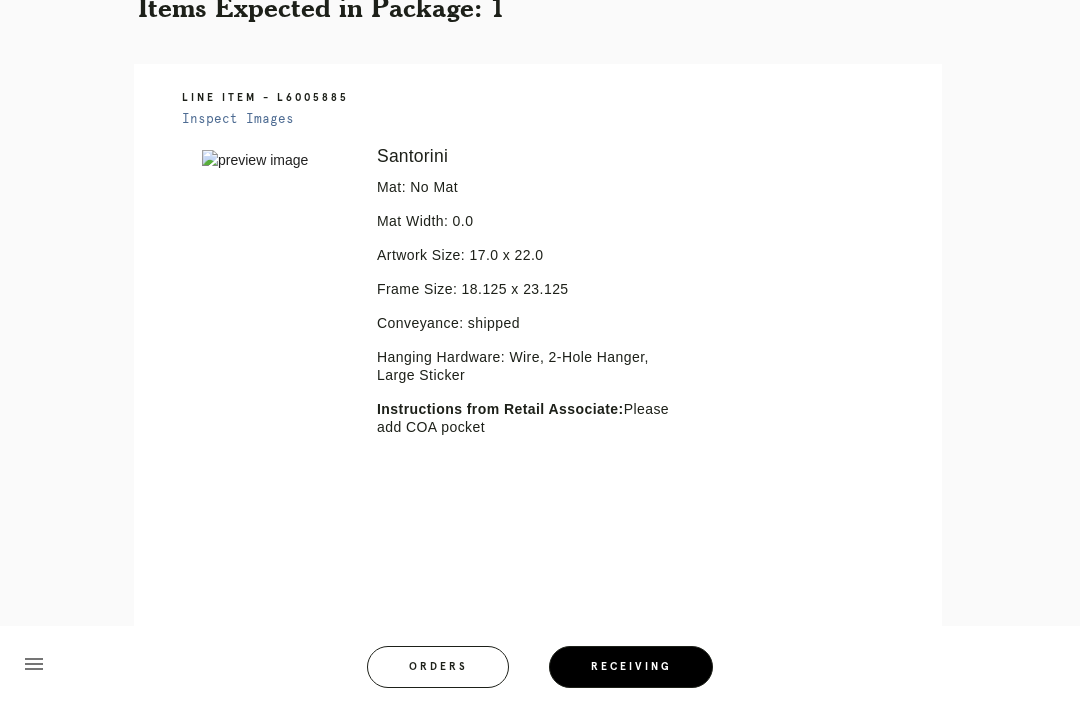 scroll, scrollTop: 434, scrollLeft: 0, axis: vertical 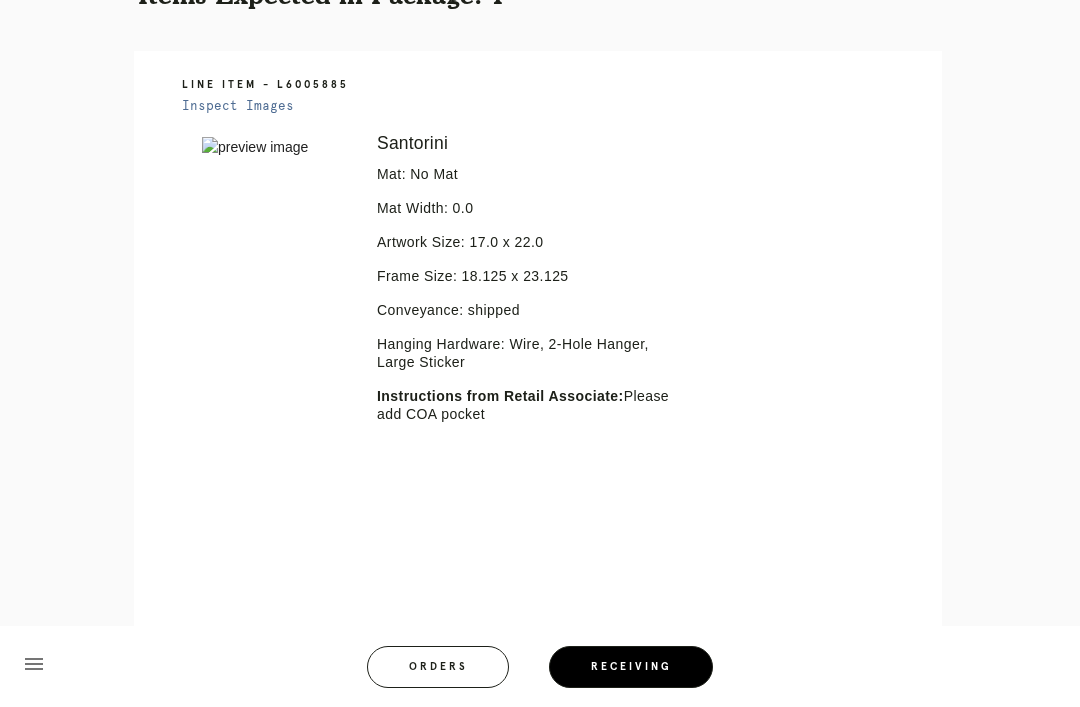 click on "Orders" at bounding box center (438, 667) 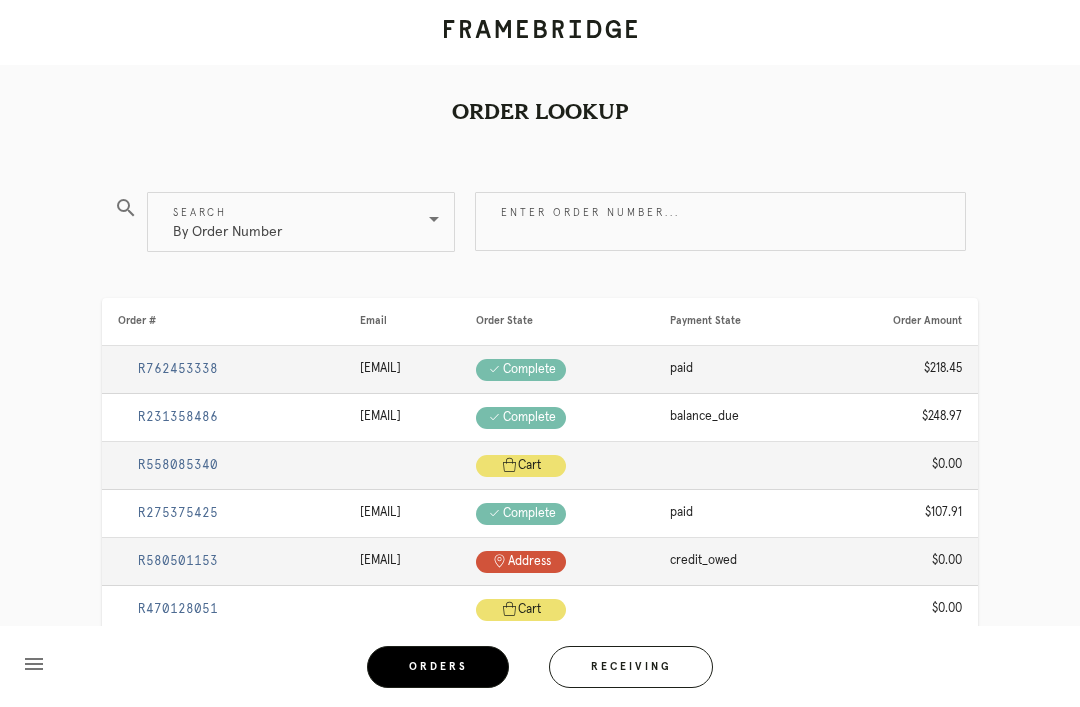 click on "Receiving" at bounding box center [631, 667] 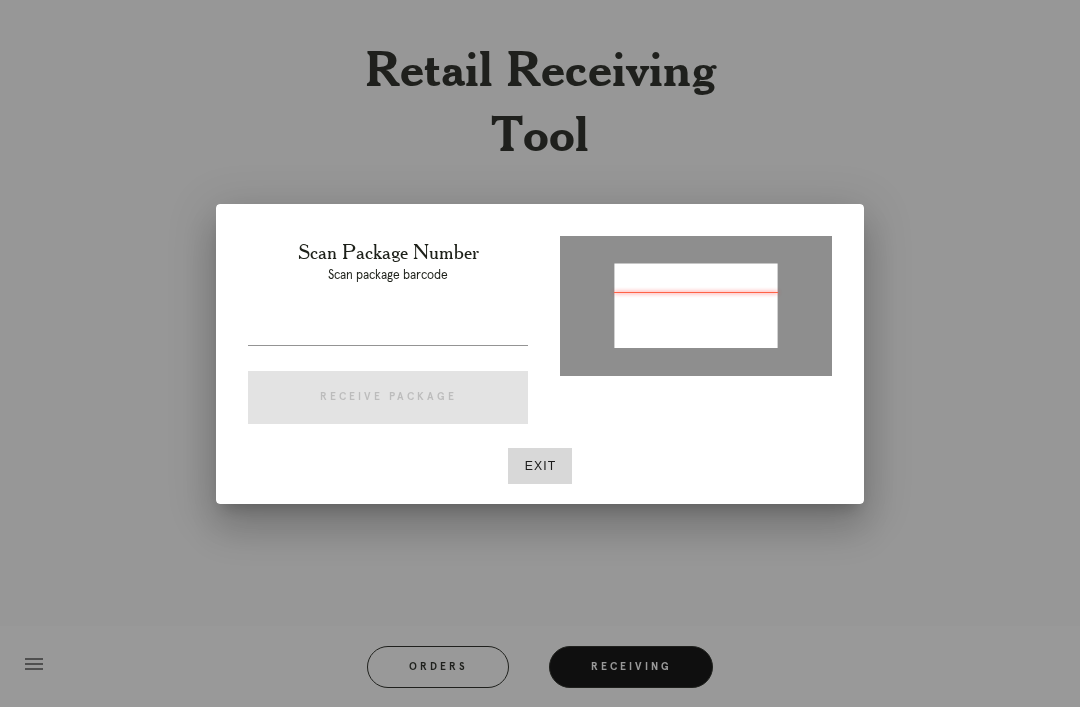 type on "P381050956390026" 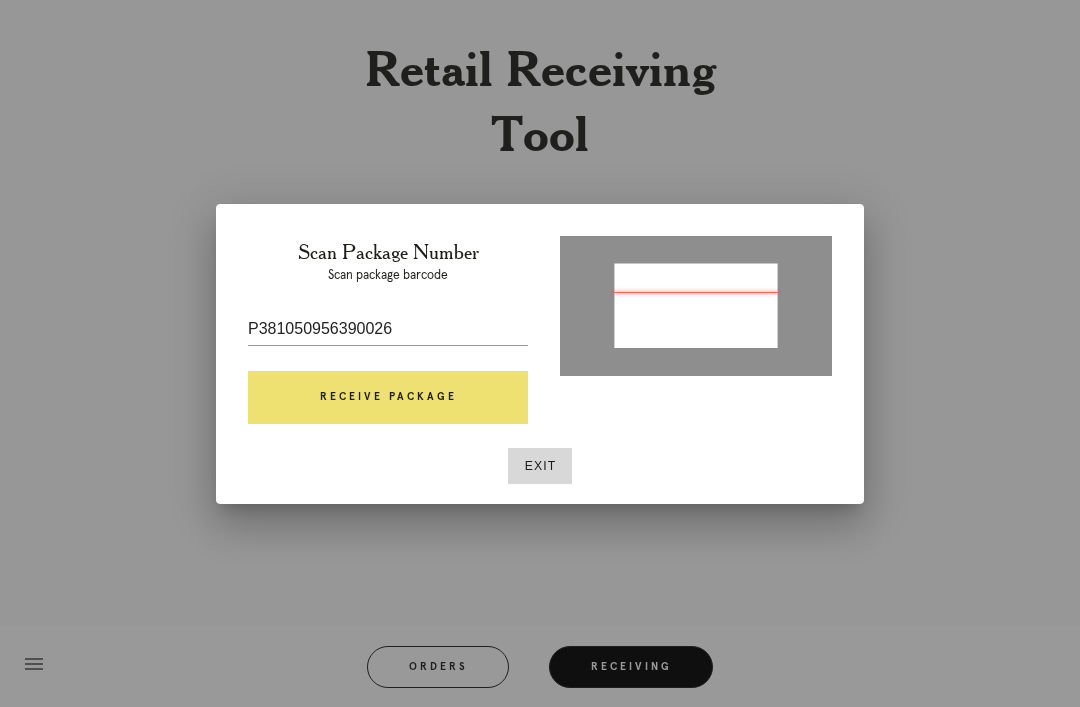 click on "Receive Package" at bounding box center [388, 398] 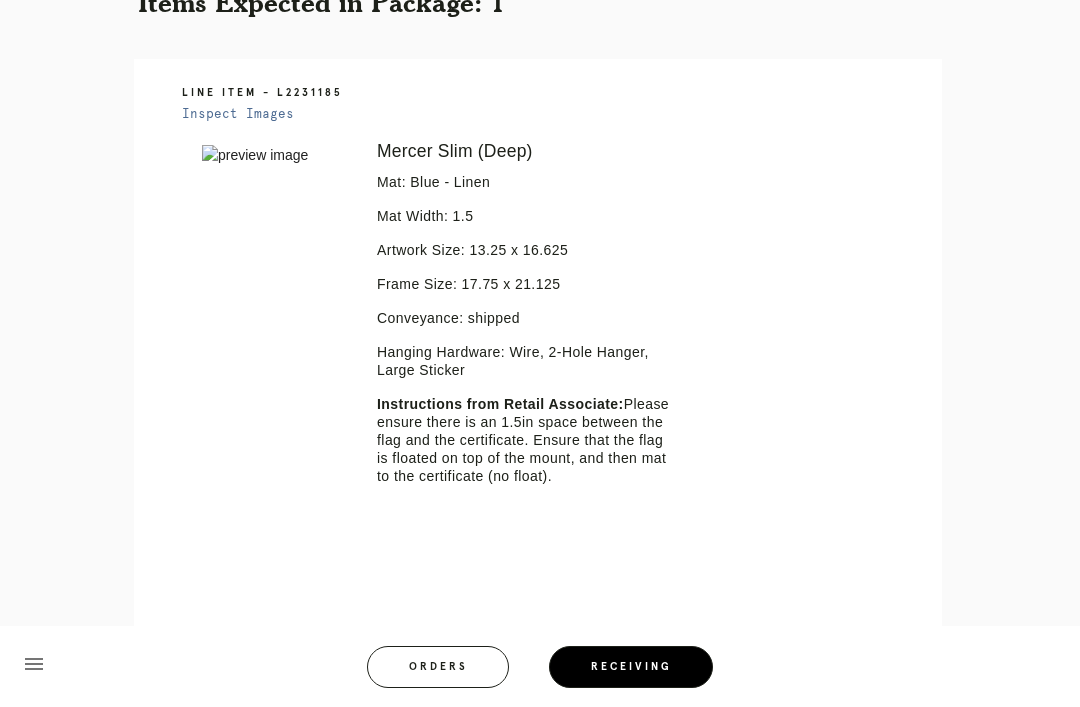 scroll, scrollTop: 427, scrollLeft: 0, axis: vertical 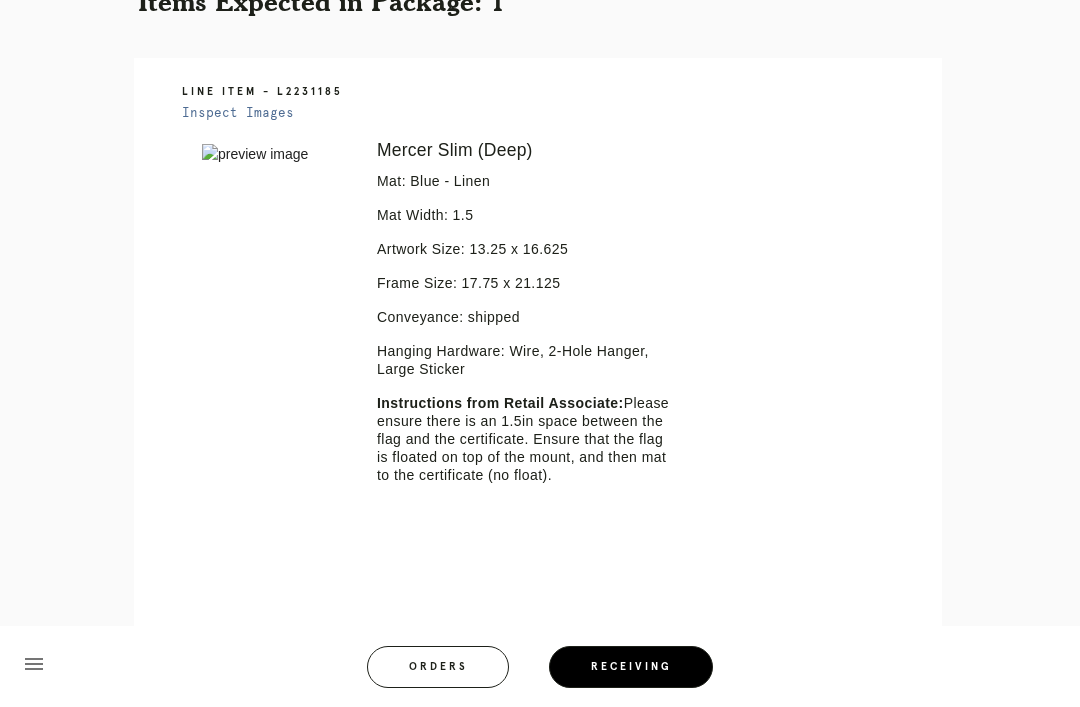 click on "Orders" at bounding box center [438, 667] 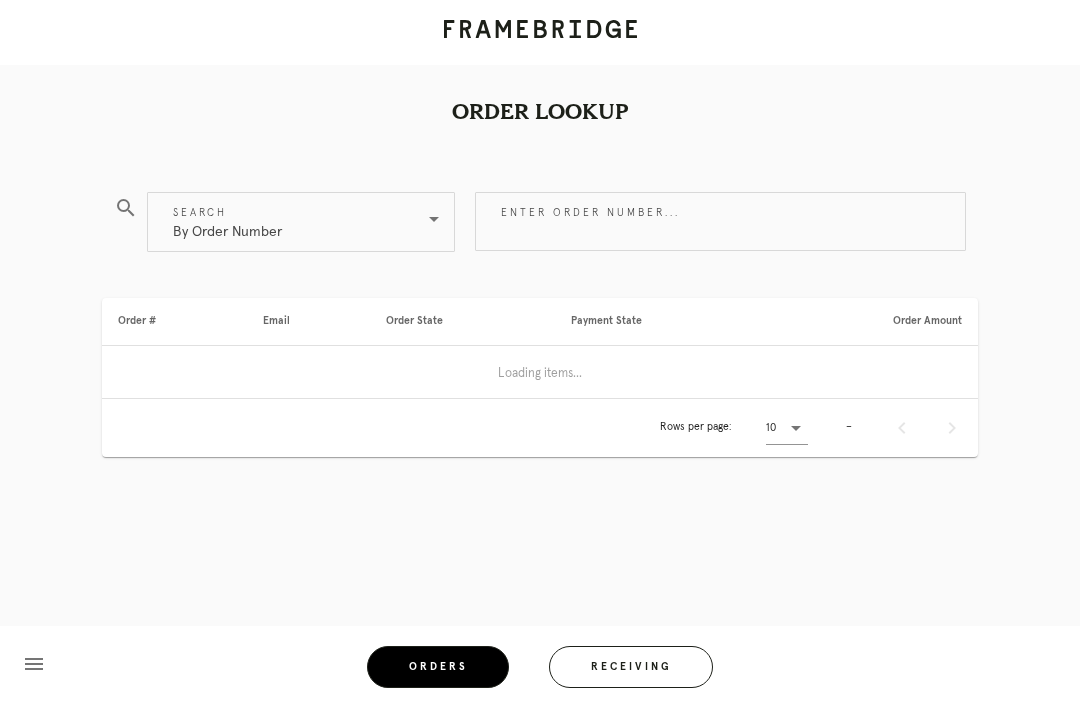 scroll, scrollTop: 64, scrollLeft: 0, axis: vertical 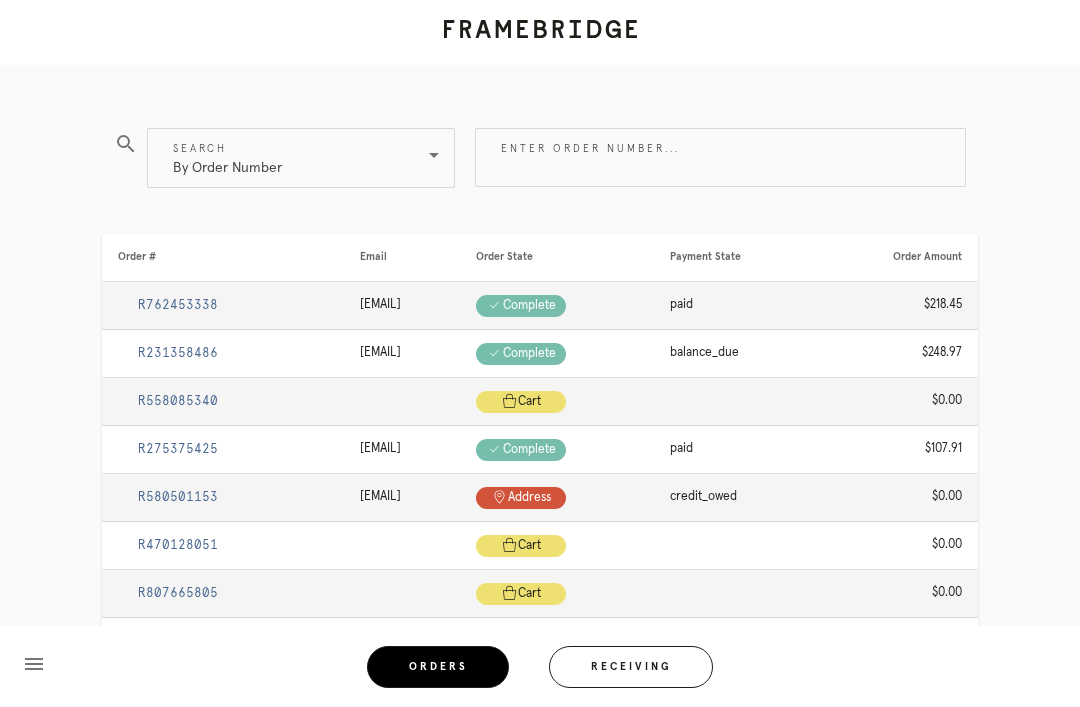 click on "Receiving" at bounding box center [631, 667] 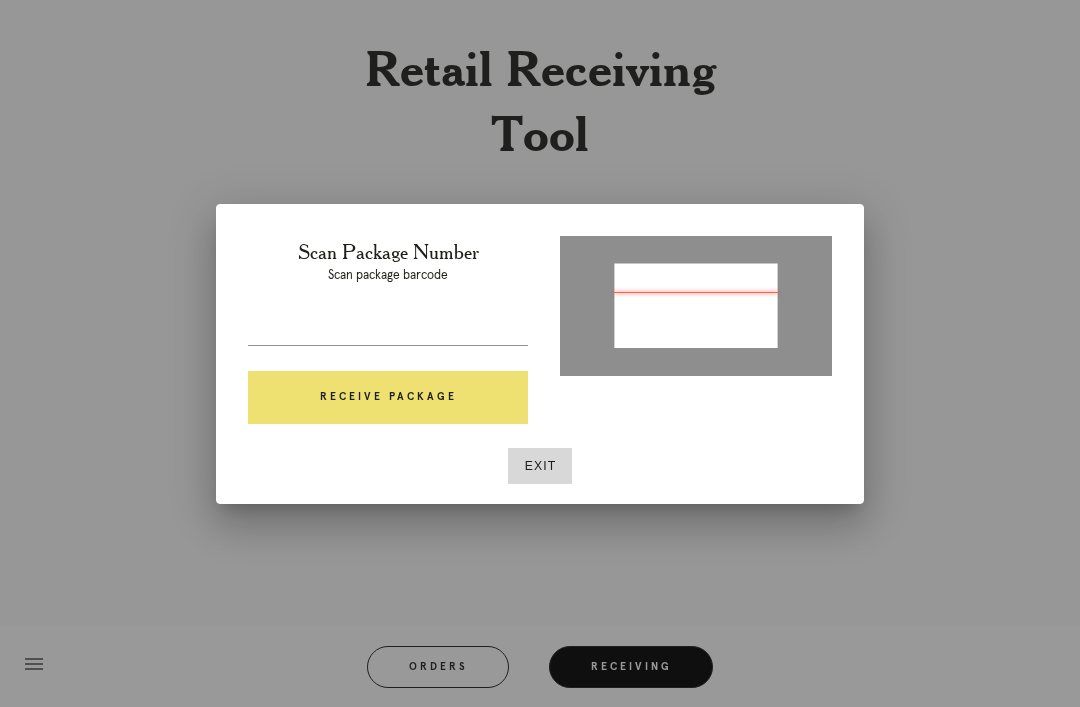 type on "P474187912976442" 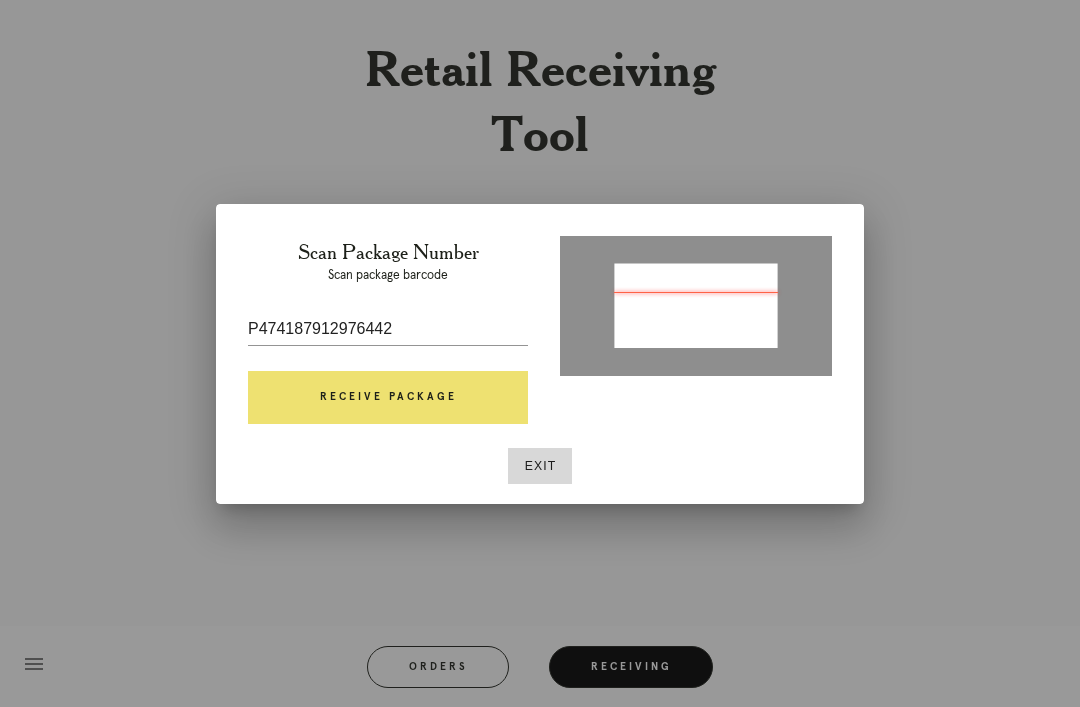 click on "Receive Package" at bounding box center (388, 398) 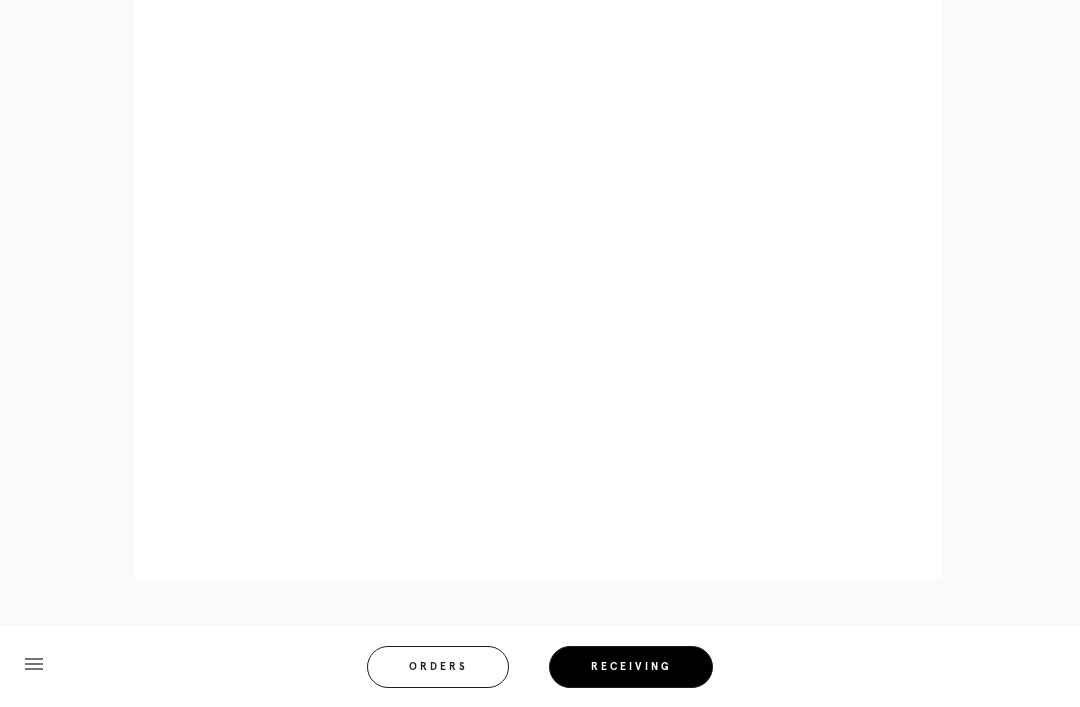 scroll, scrollTop: 946, scrollLeft: 0, axis: vertical 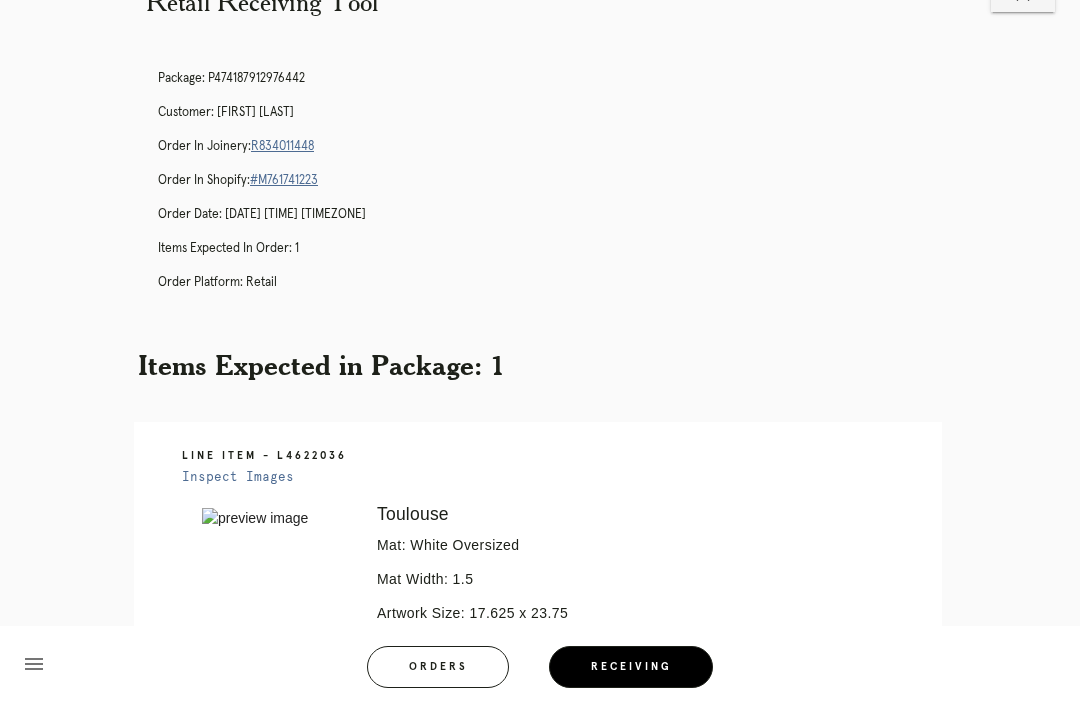 click on "R834011448" at bounding box center [282, 146] 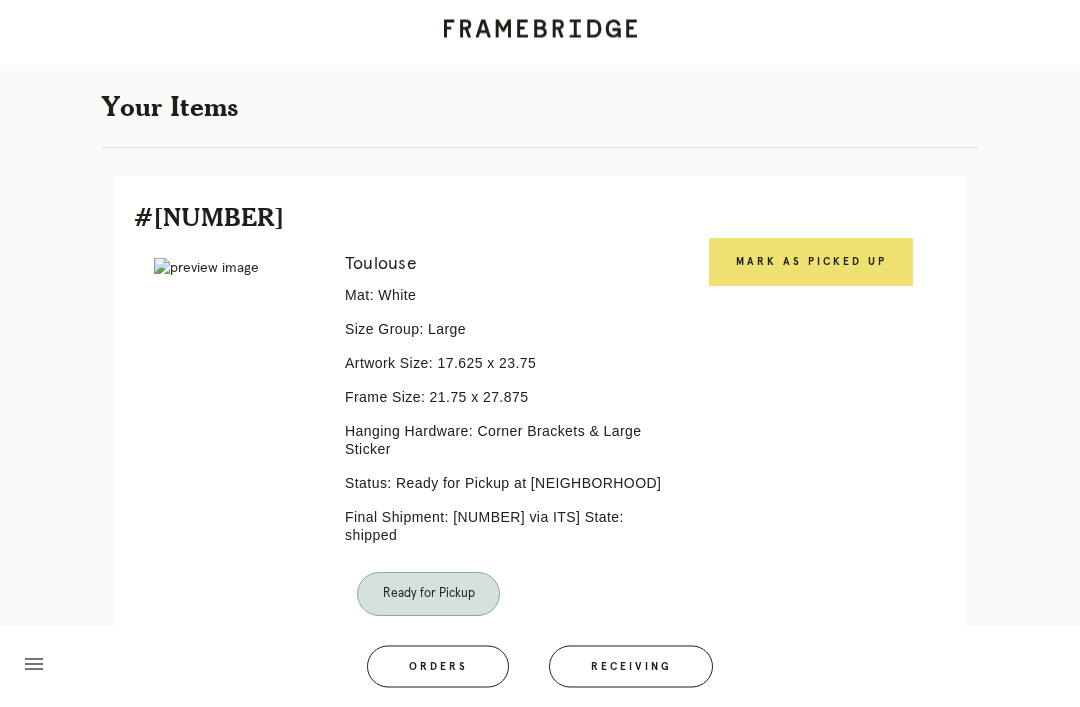 scroll, scrollTop: 368, scrollLeft: 0, axis: vertical 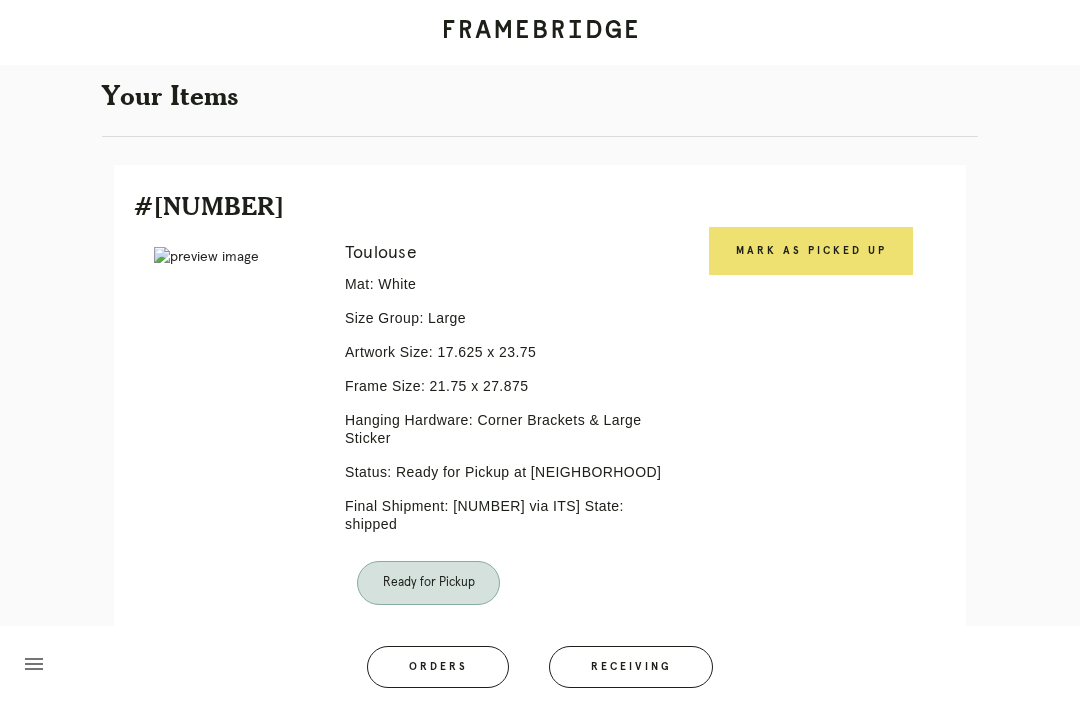 click on "Mark as Picked Up" at bounding box center (811, 251) 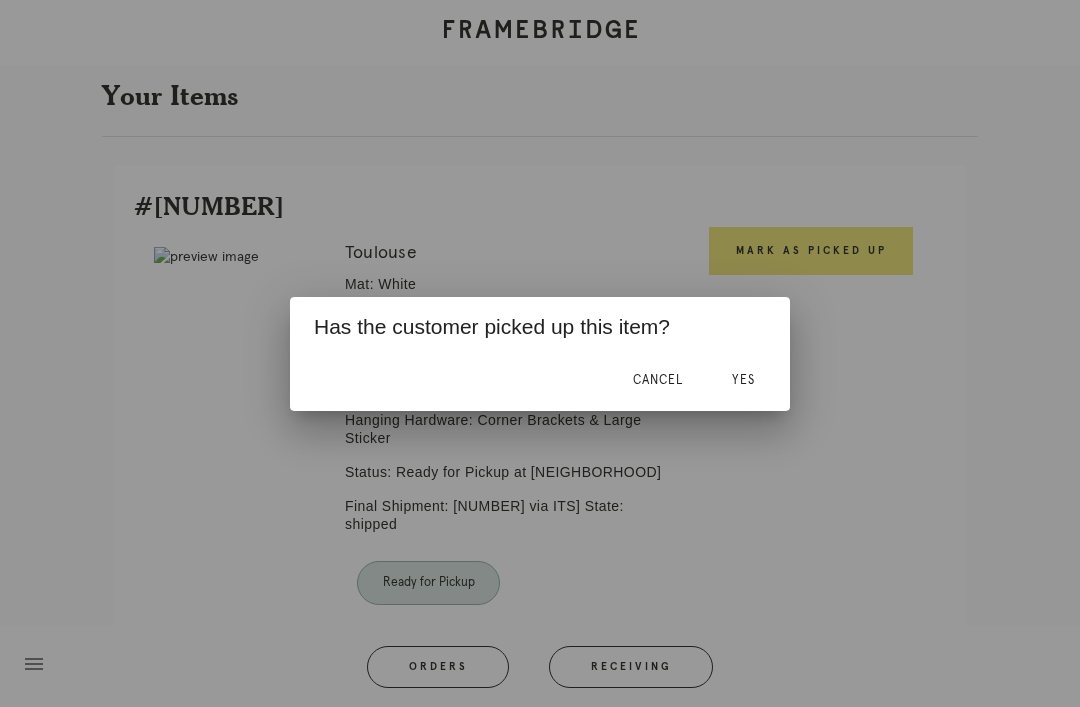 click on "Yes" at bounding box center (743, 380) 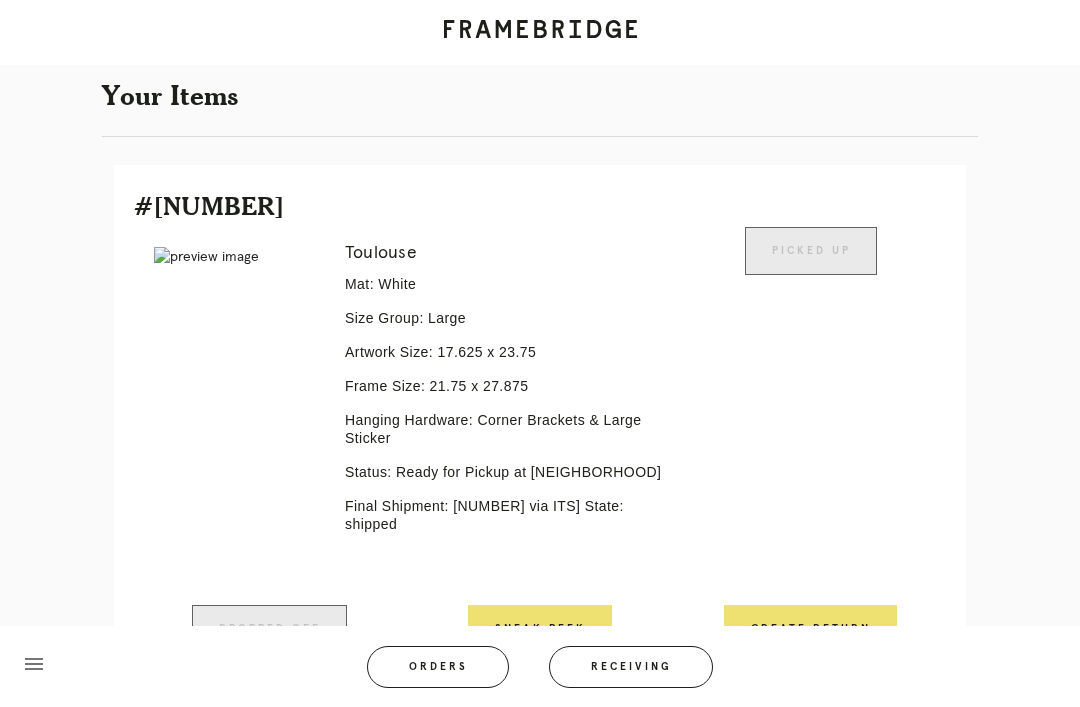 click on "Orders" at bounding box center (438, 667) 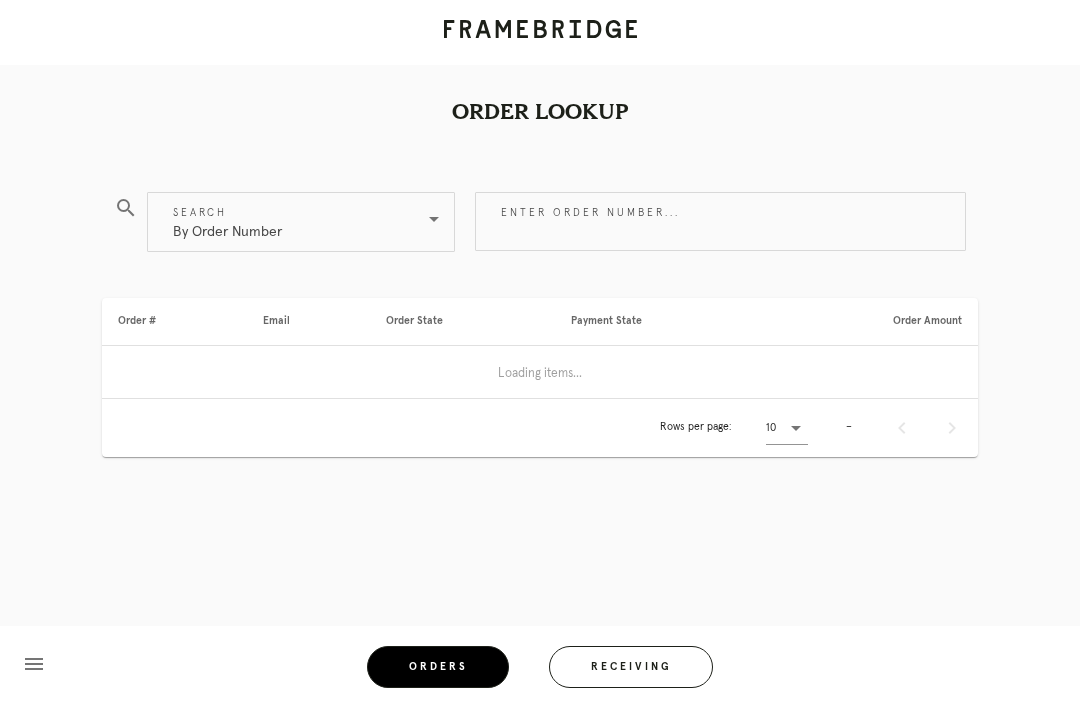 scroll, scrollTop: 0, scrollLeft: 0, axis: both 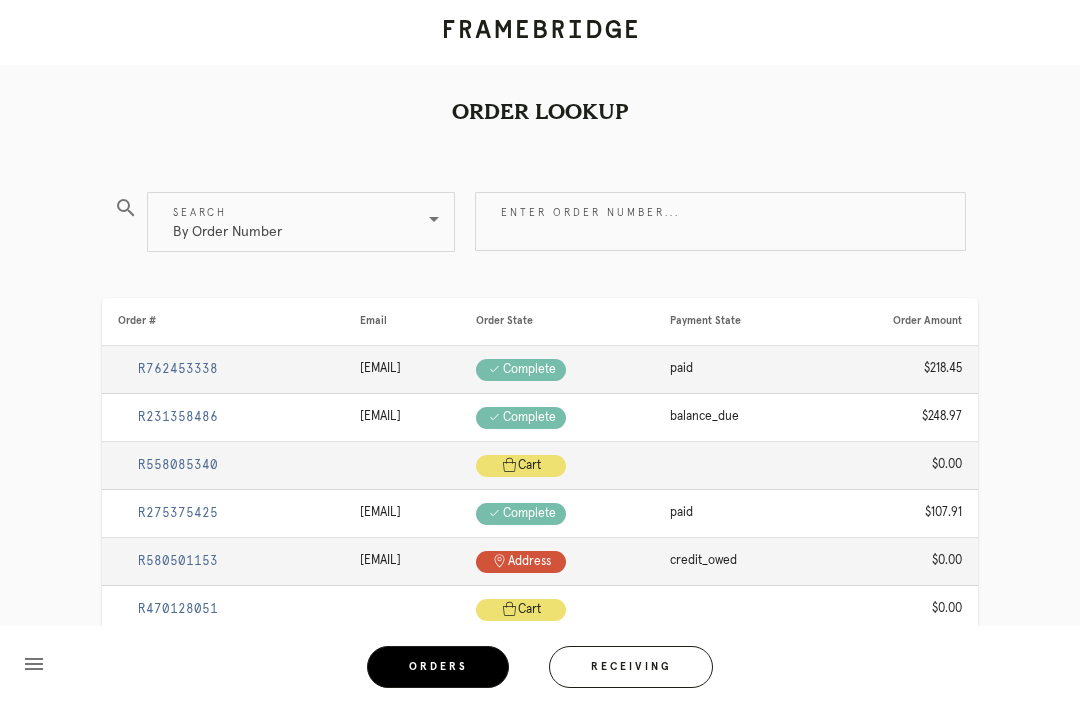 click on "Receiving" at bounding box center (631, 667) 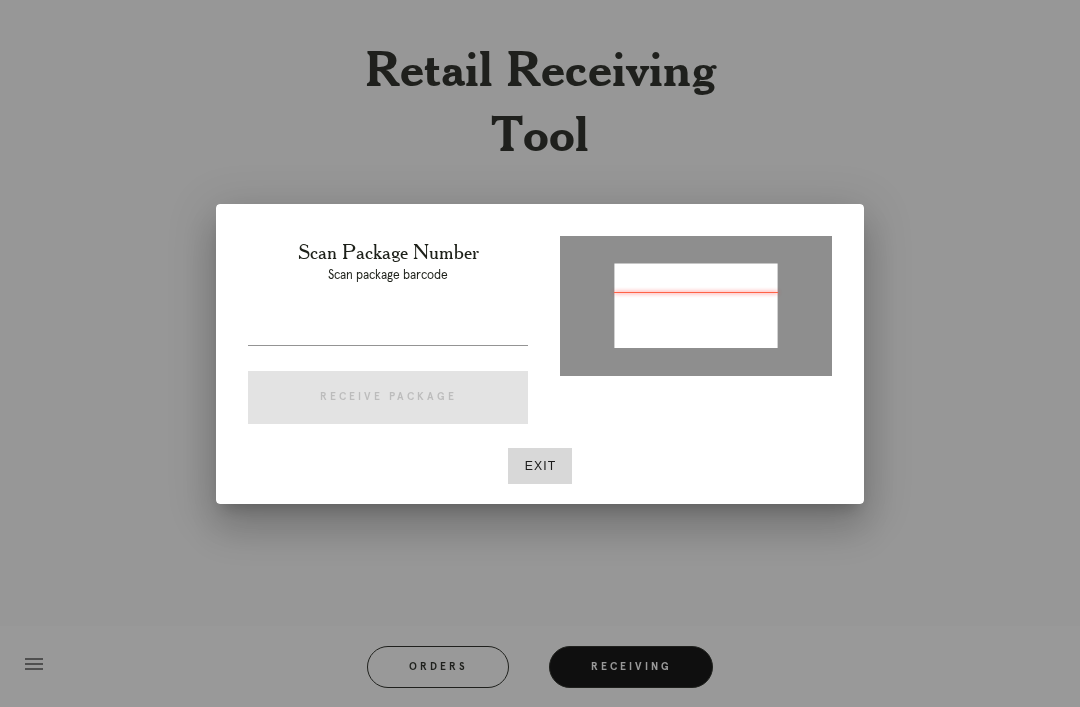 type on "P907323165519943" 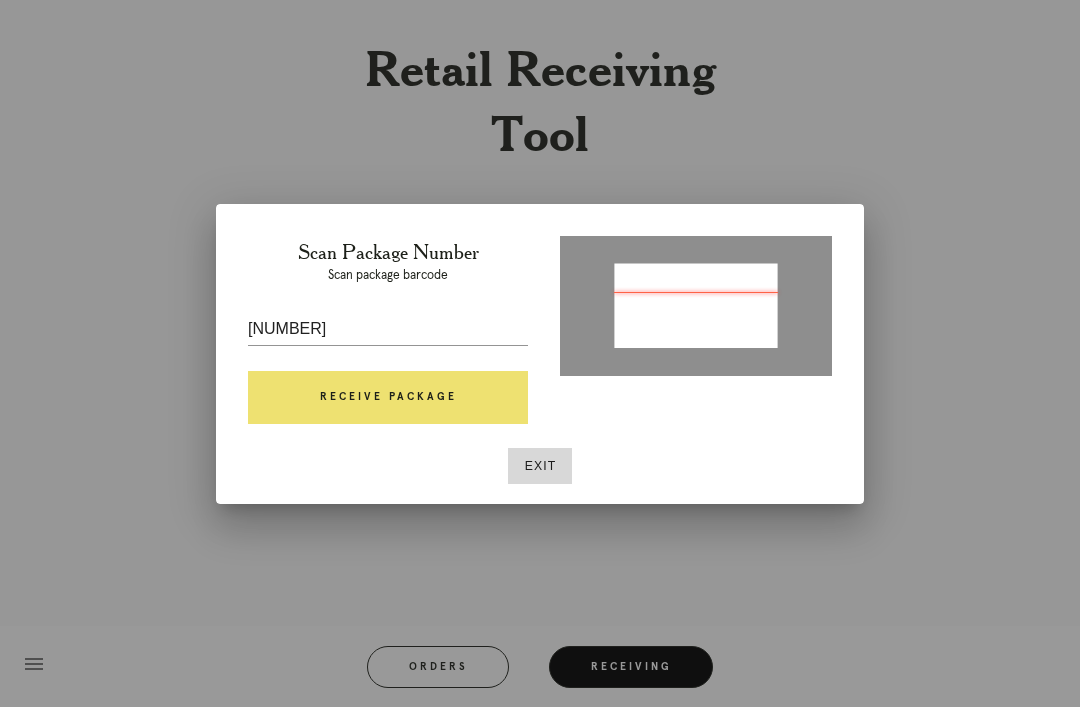 click on "Receive Package" at bounding box center [388, 398] 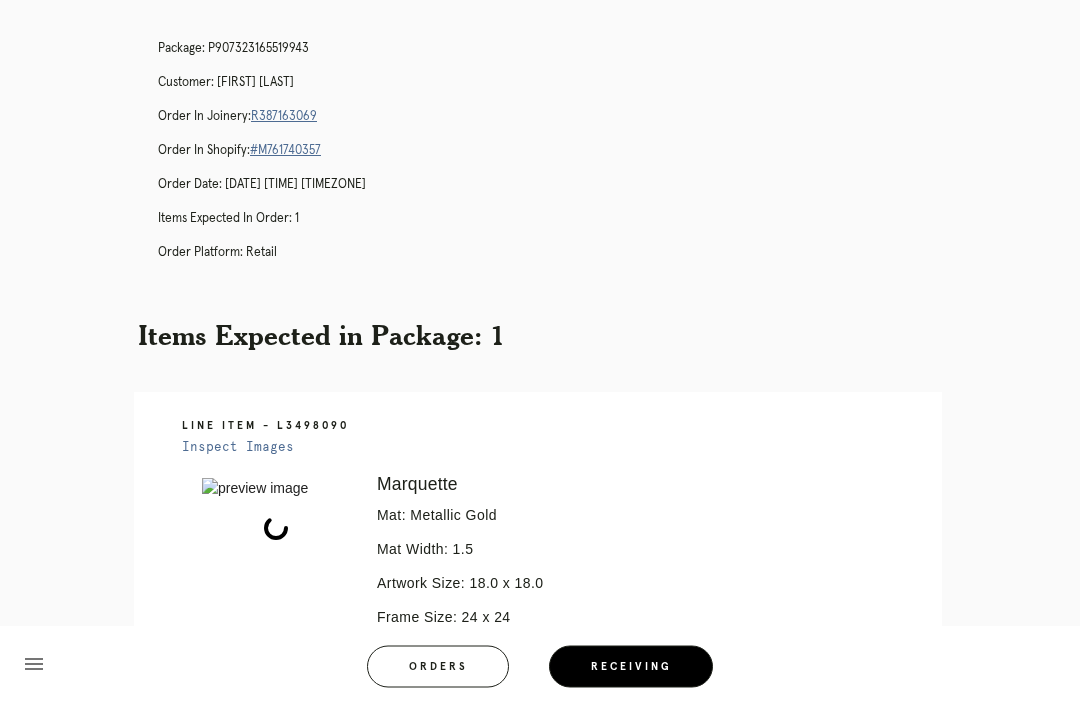 scroll, scrollTop: 61, scrollLeft: 0, axis: vertical 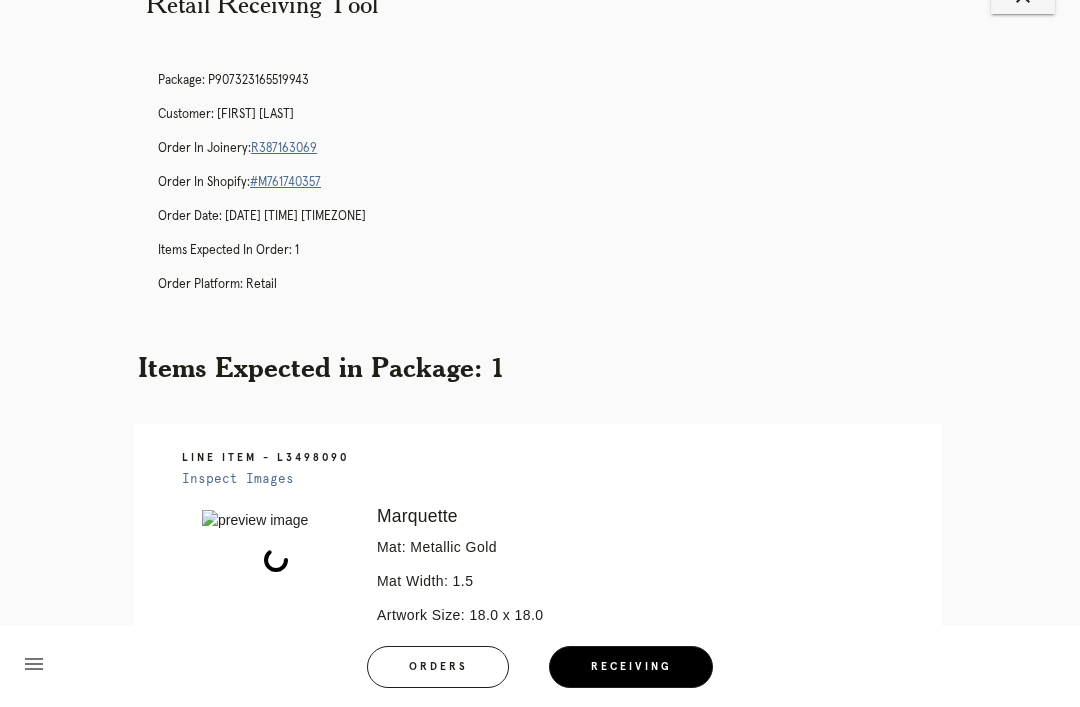 click on "R387163069" at bounding box center [284, 148] 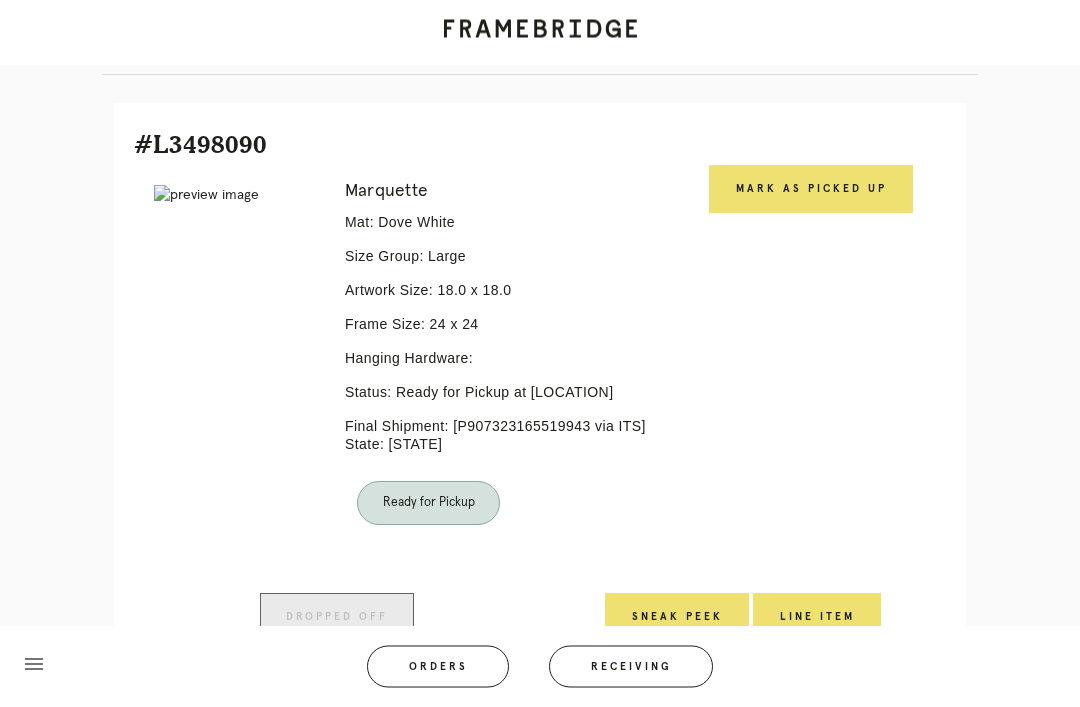 scroll, scrollTop: 430, scrollLeft: 0, axis: vertical 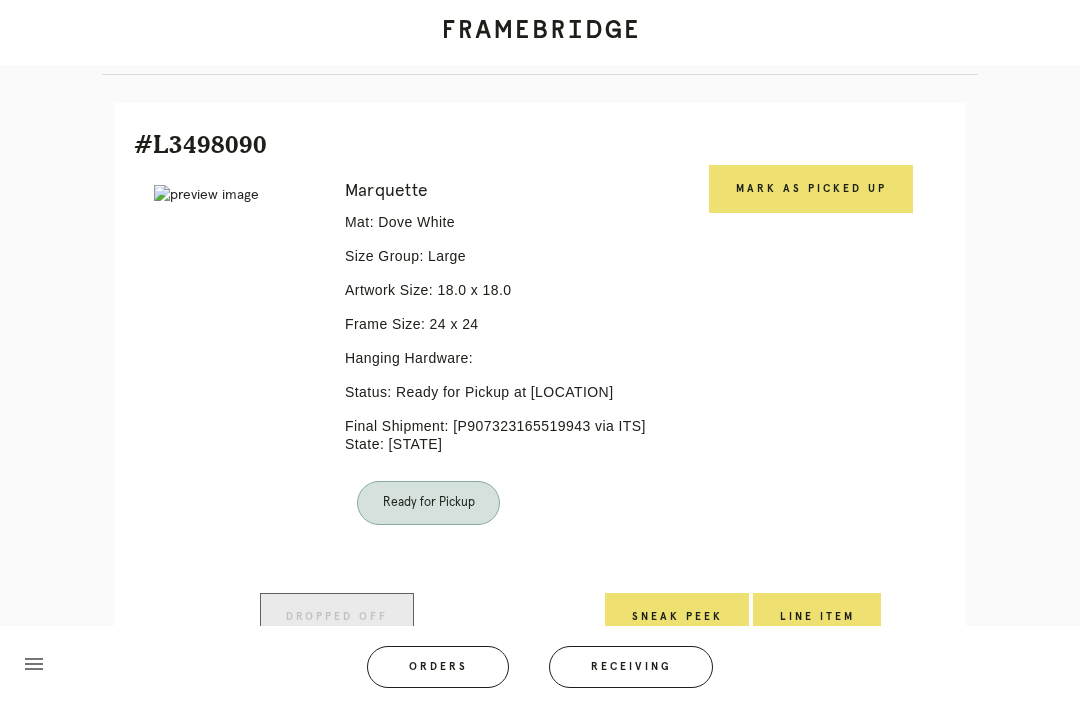 click on "Mark as Picked Up" at bounding box center [811, 189] 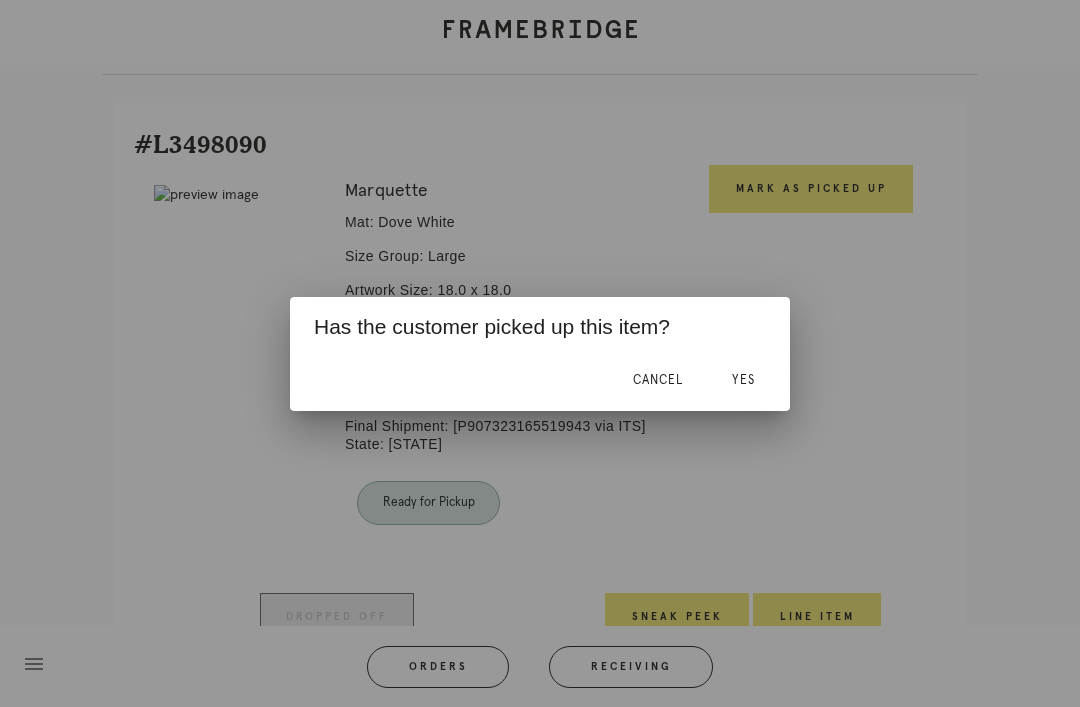 click on "Yes" at bounding box center [743, 380] 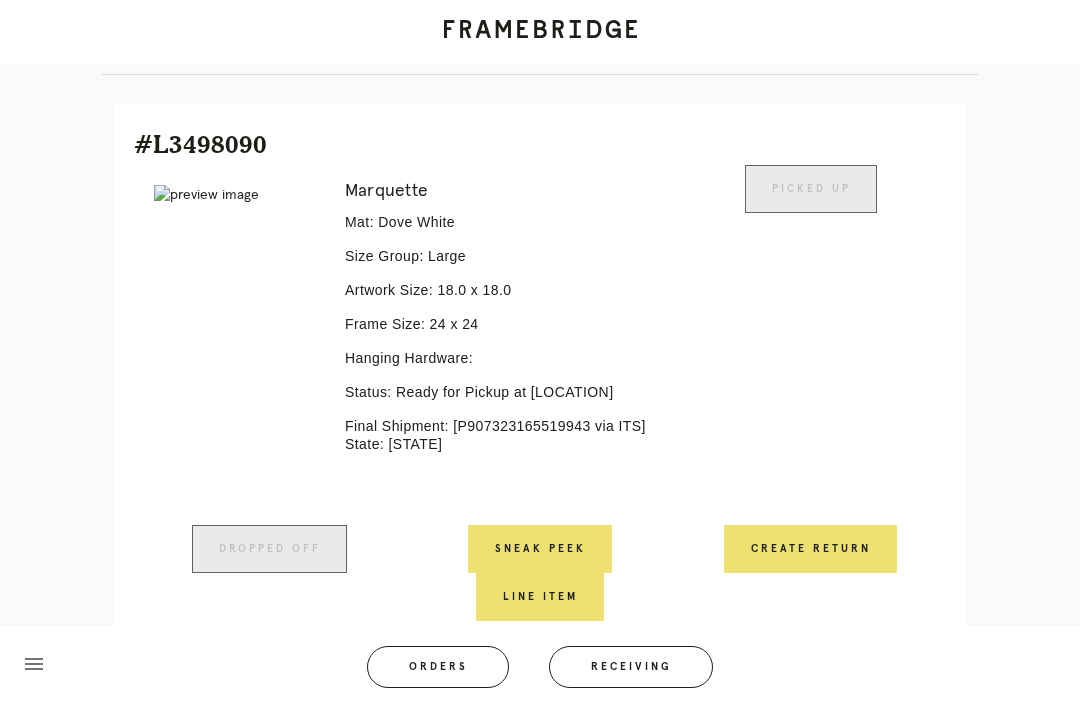 scroll, scrollTop: 428, scrollLeft: 0, axis: vertical 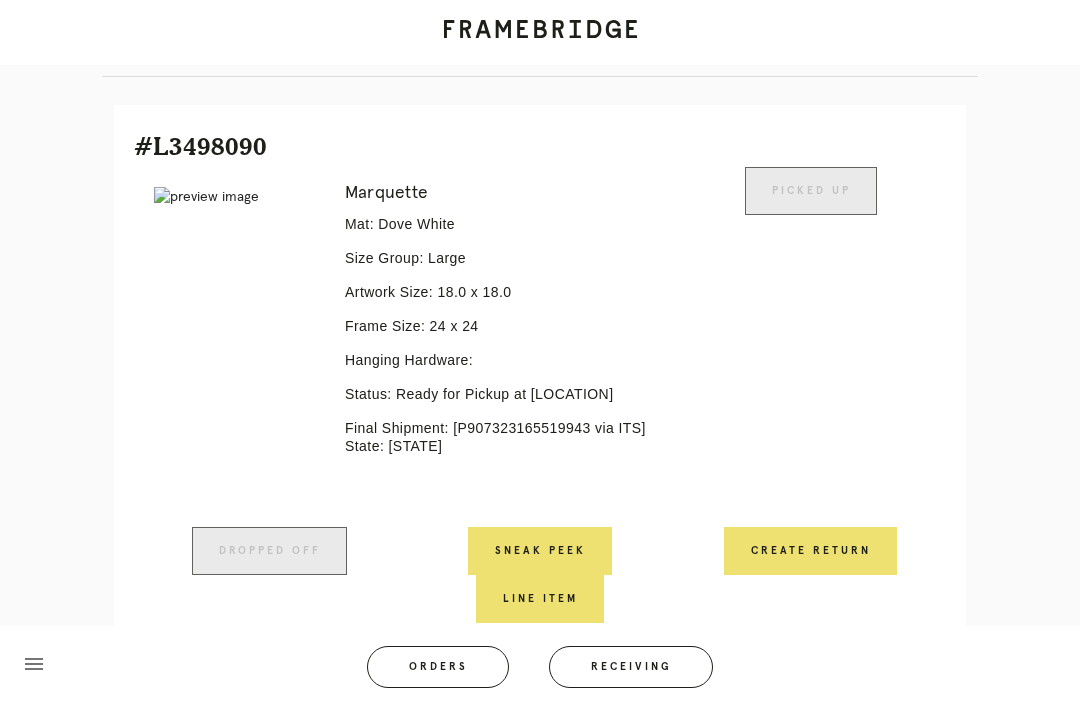 click on "Orders" at bounding box center (438, 667) 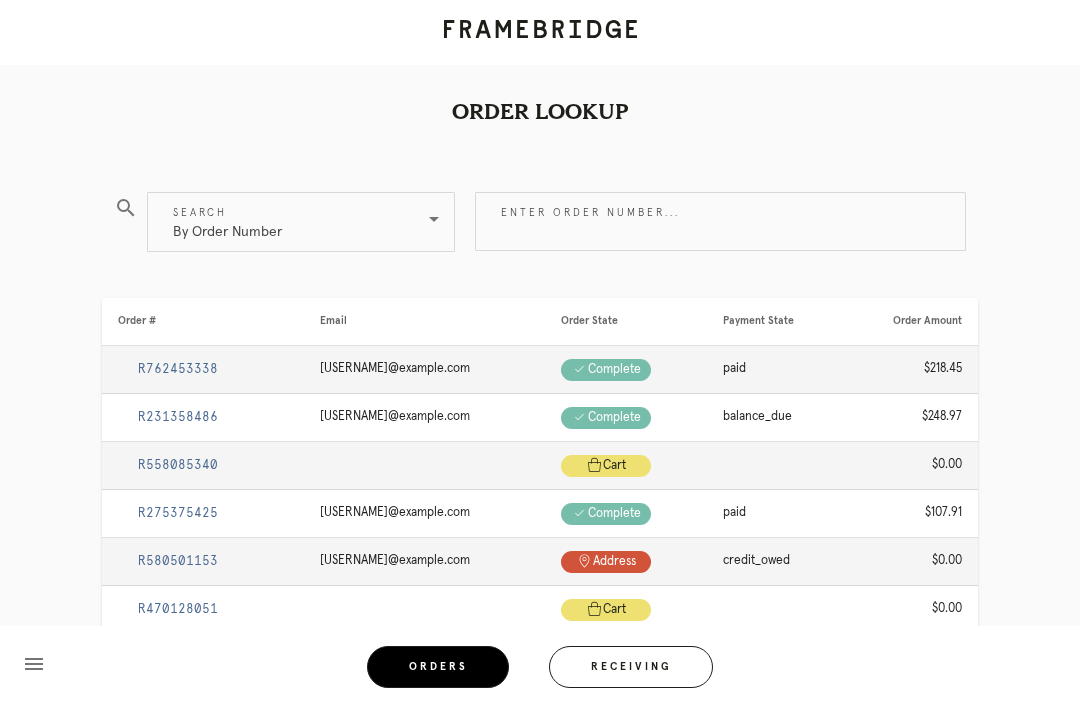 click on "Receiving" at bounding box center (631, 667) 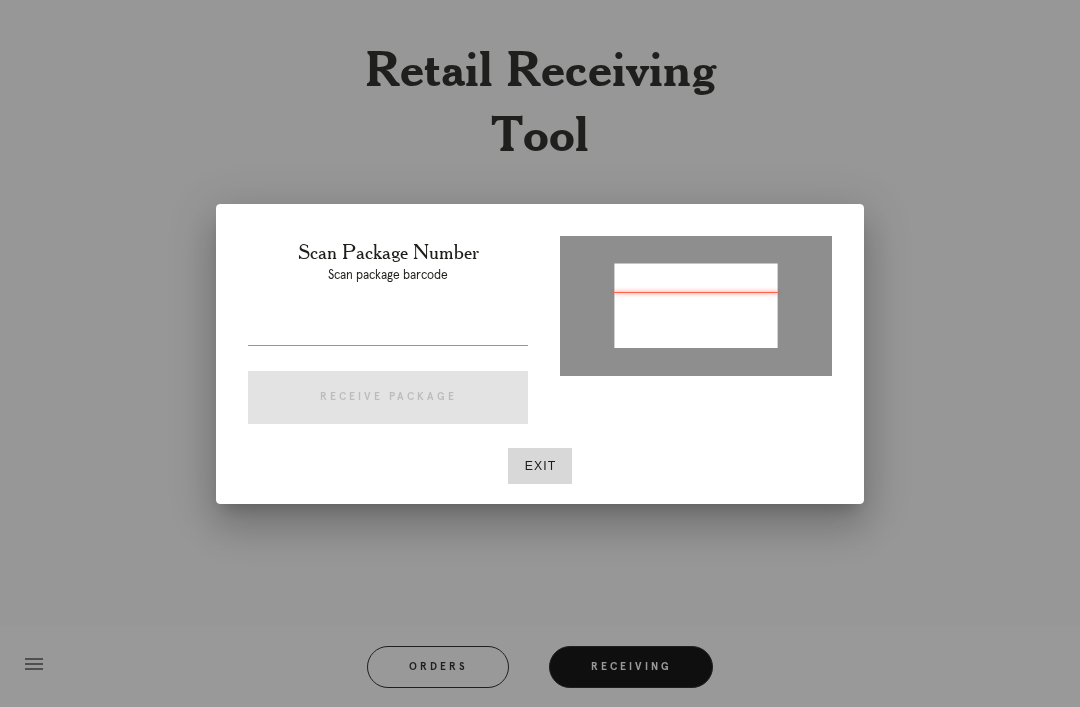 type on "P778555738736725" 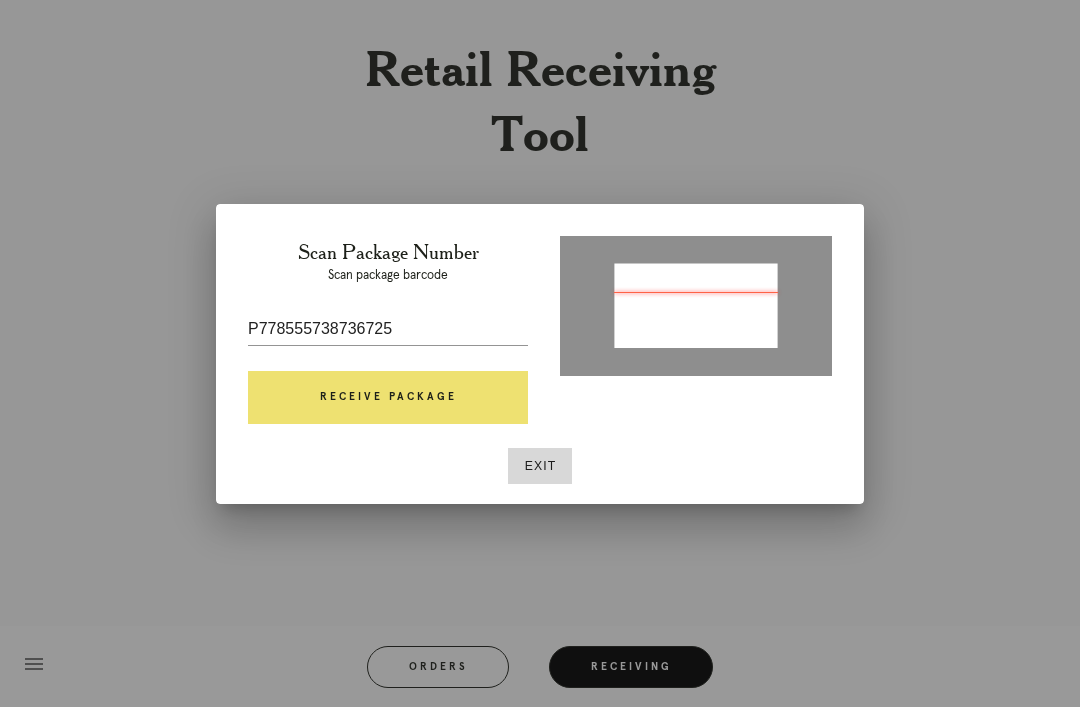 click on "Receive Package" at bounding box center [388, 398] 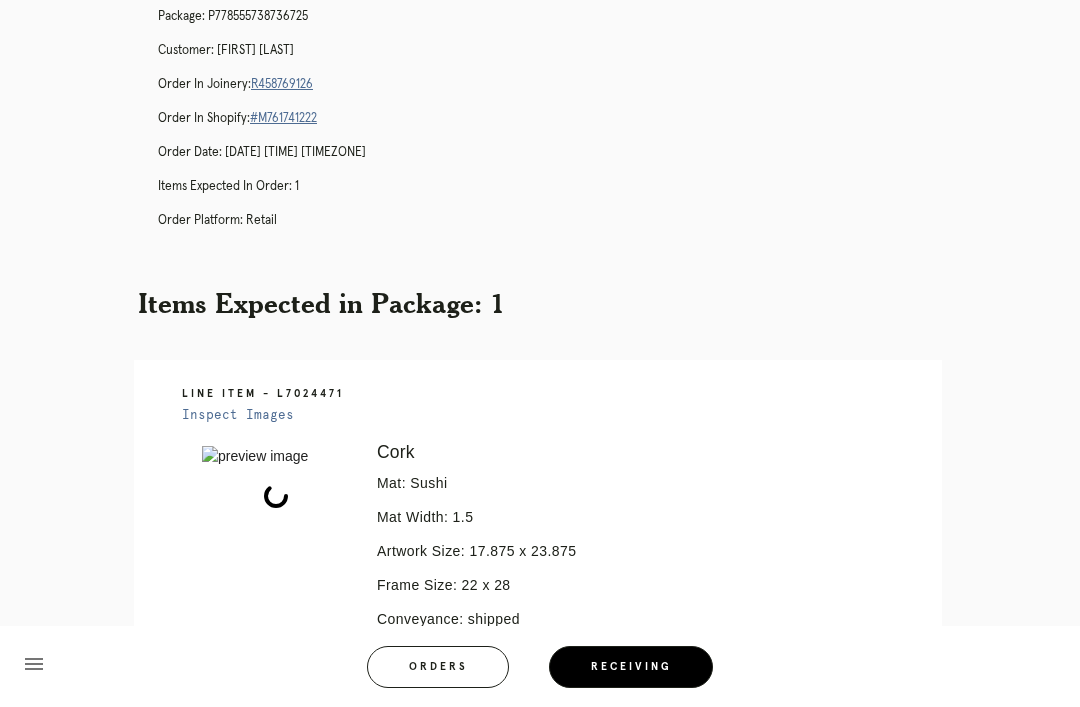 scroll, scrollTop: 126, scrollLeft: 0, axis: vertical 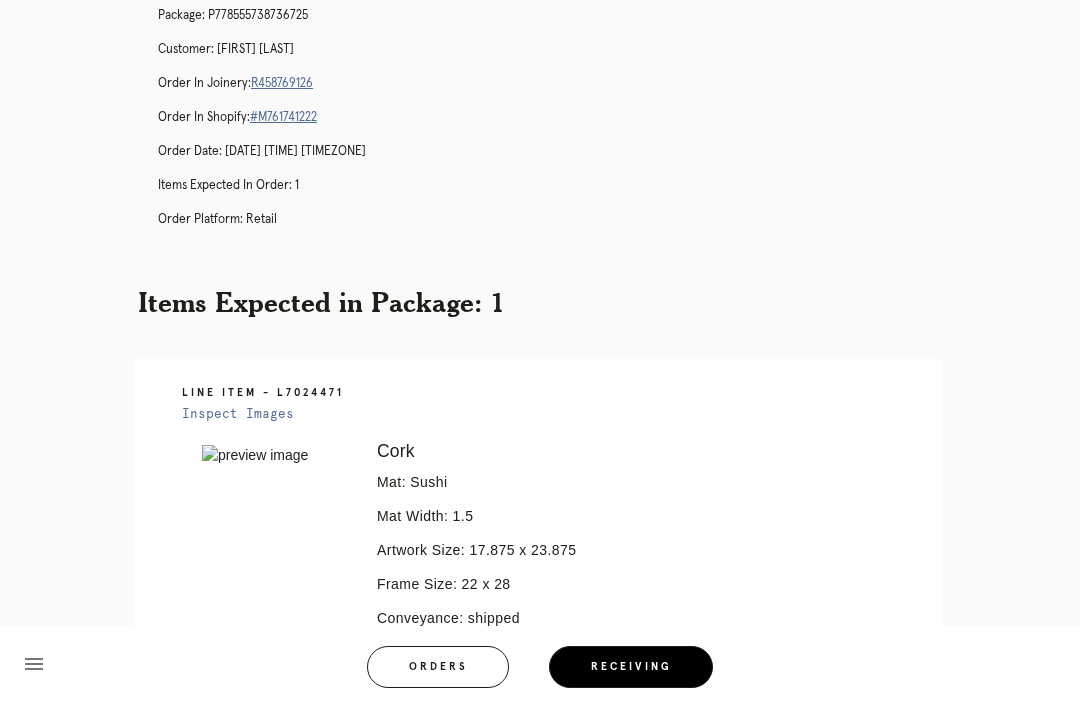 click on "R458769126" at bounding box center (282, 83) 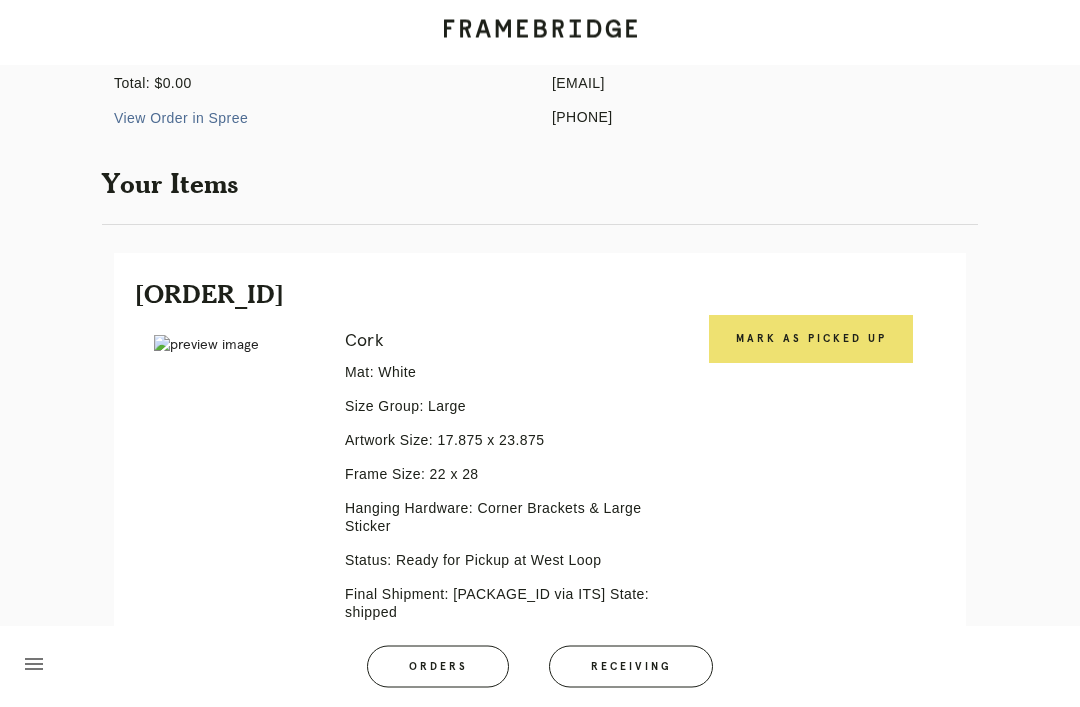 scroll, scrollTop: 321, scrollLeft: 0, axis: vertical 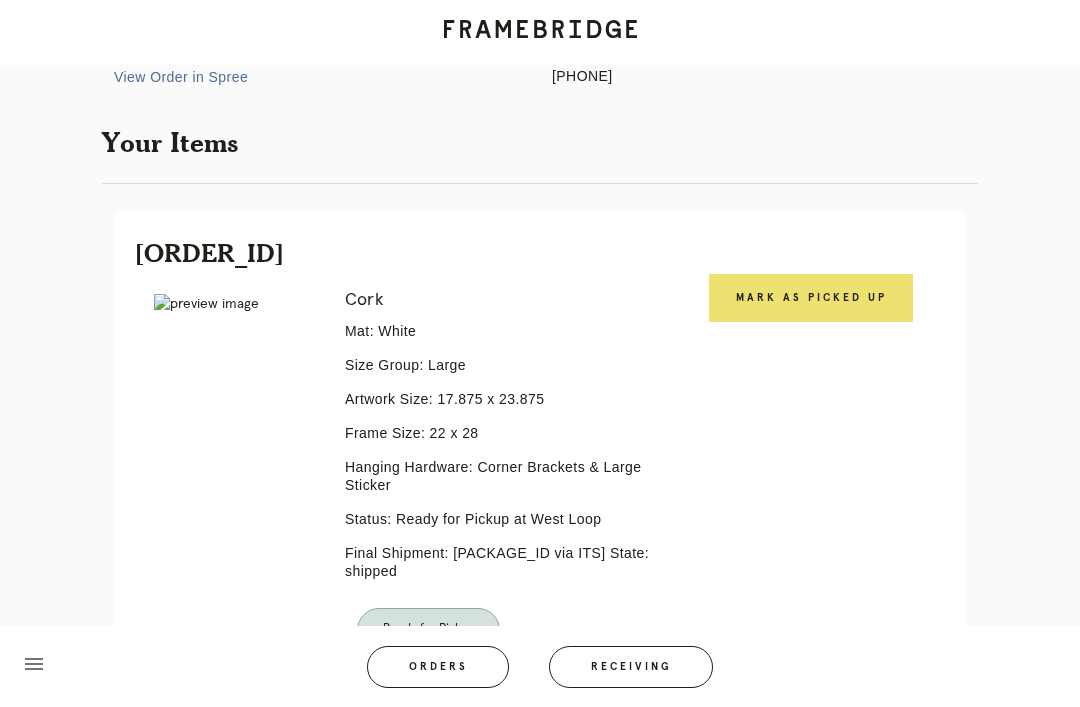 click on "Mark as Picked Up" at bounding box center (811, 298) 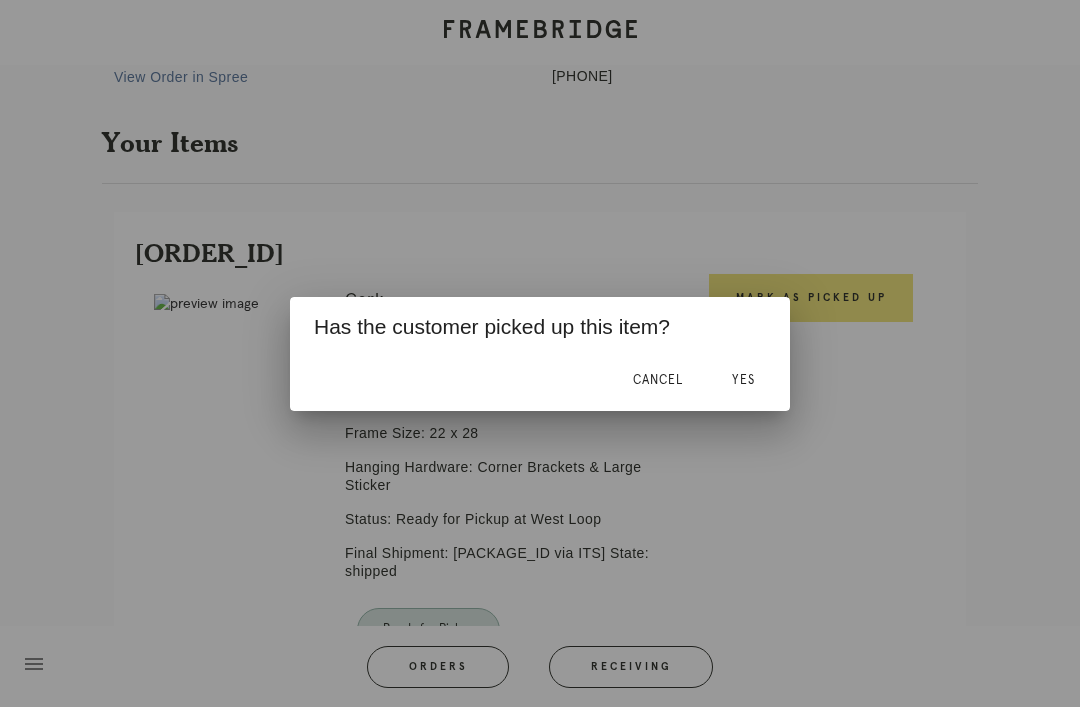 click on "Yes" at bounding box center [743, 381] 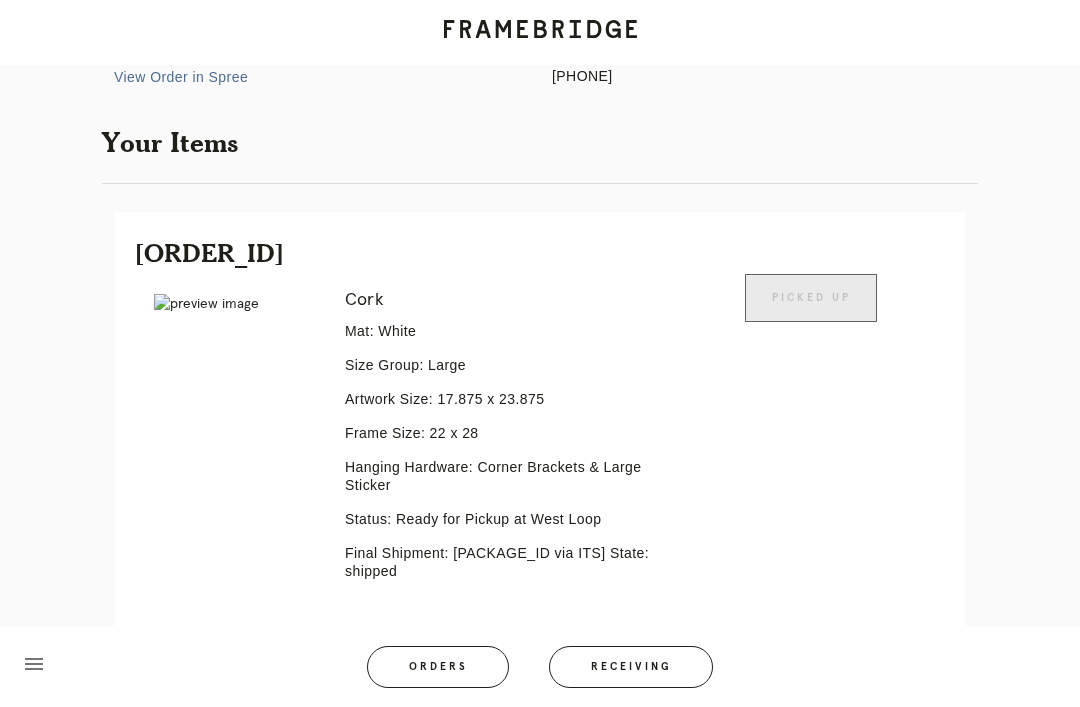 scroll, scrollTop: 446, scrollLeft: 0, axis: vertical 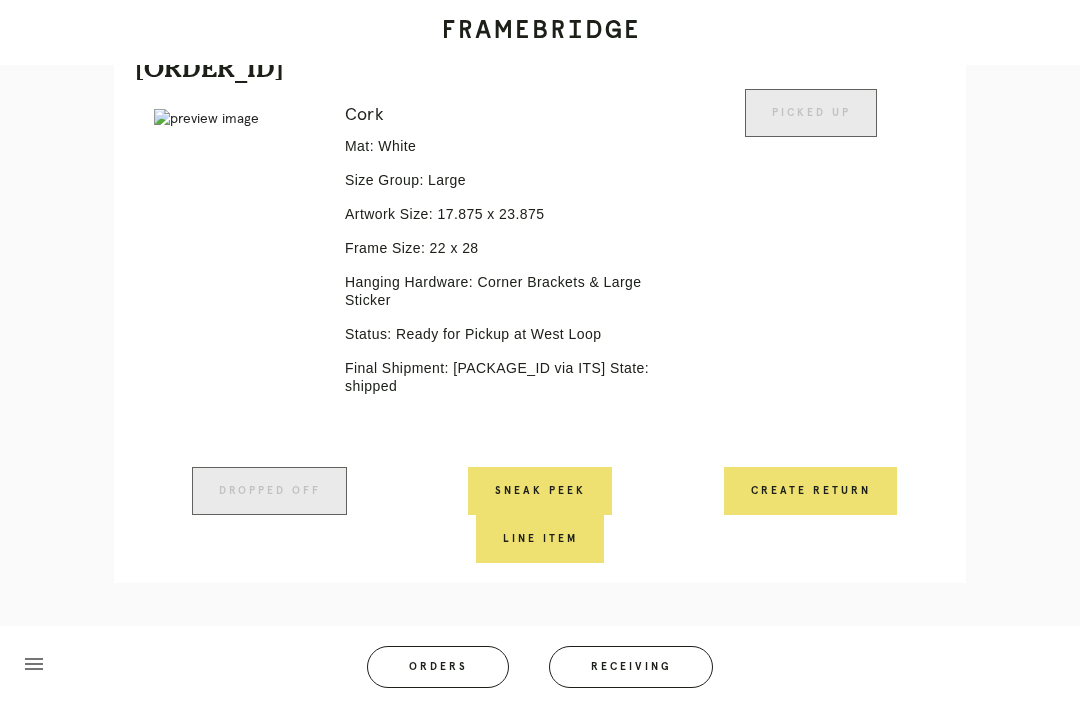 click on "Orders" at bounding box center (438, 667) 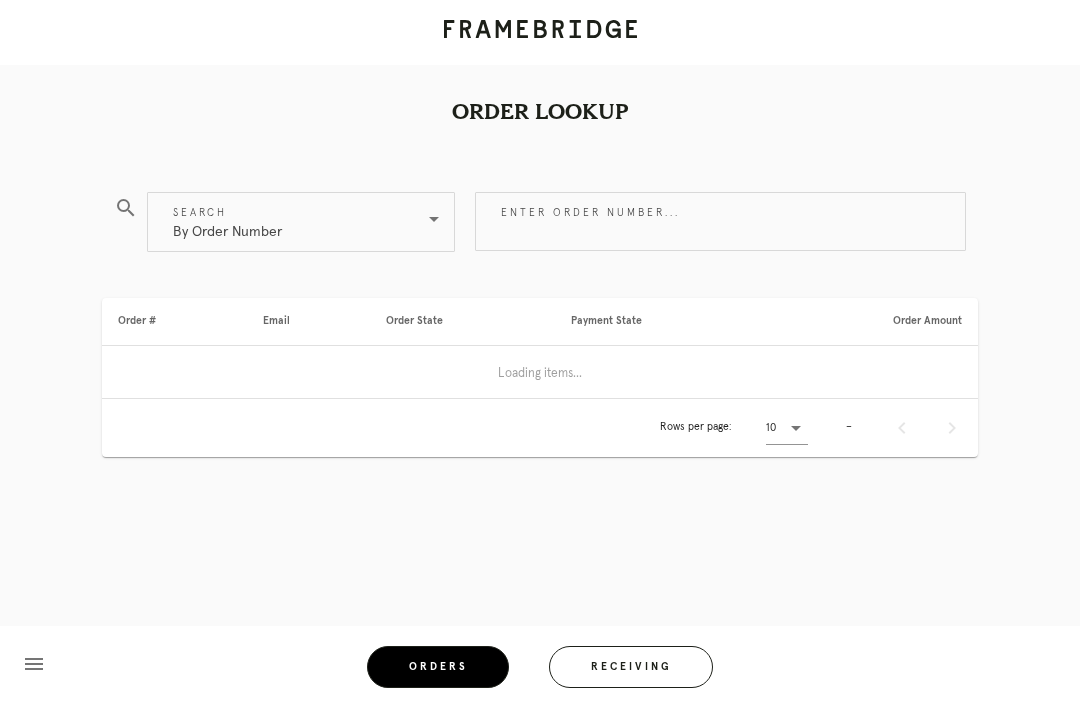 scroll, scrollTop: 64, scrollLeft: 0, axis: vertical 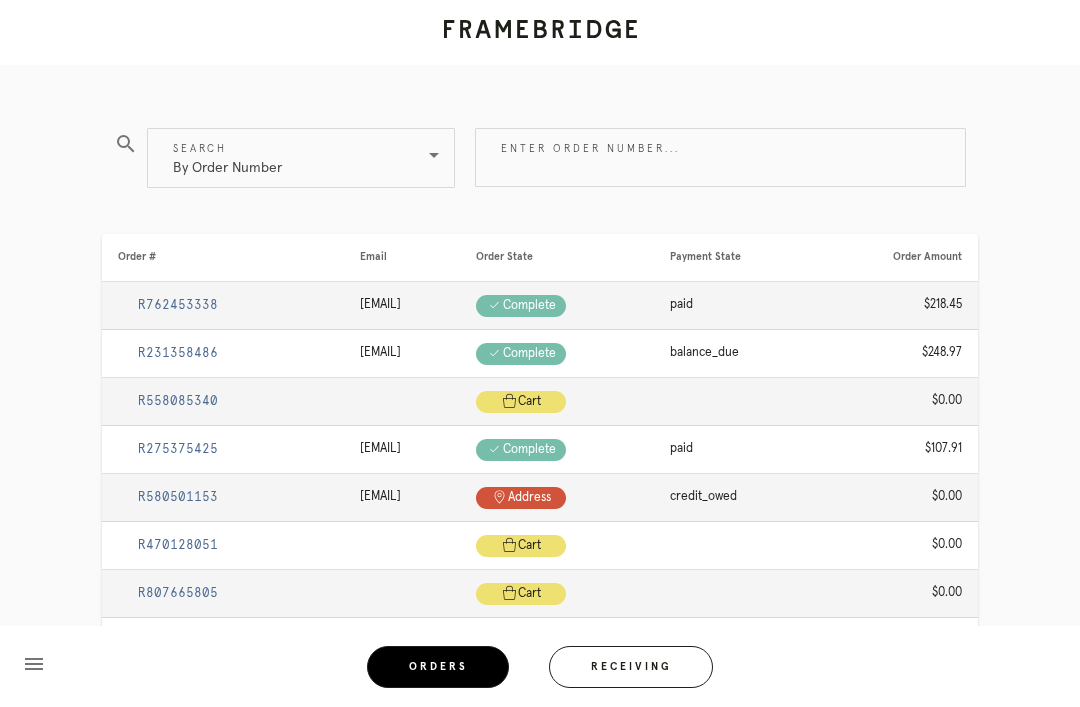 click on "Enter order number..." at bounding box center (720, 157) 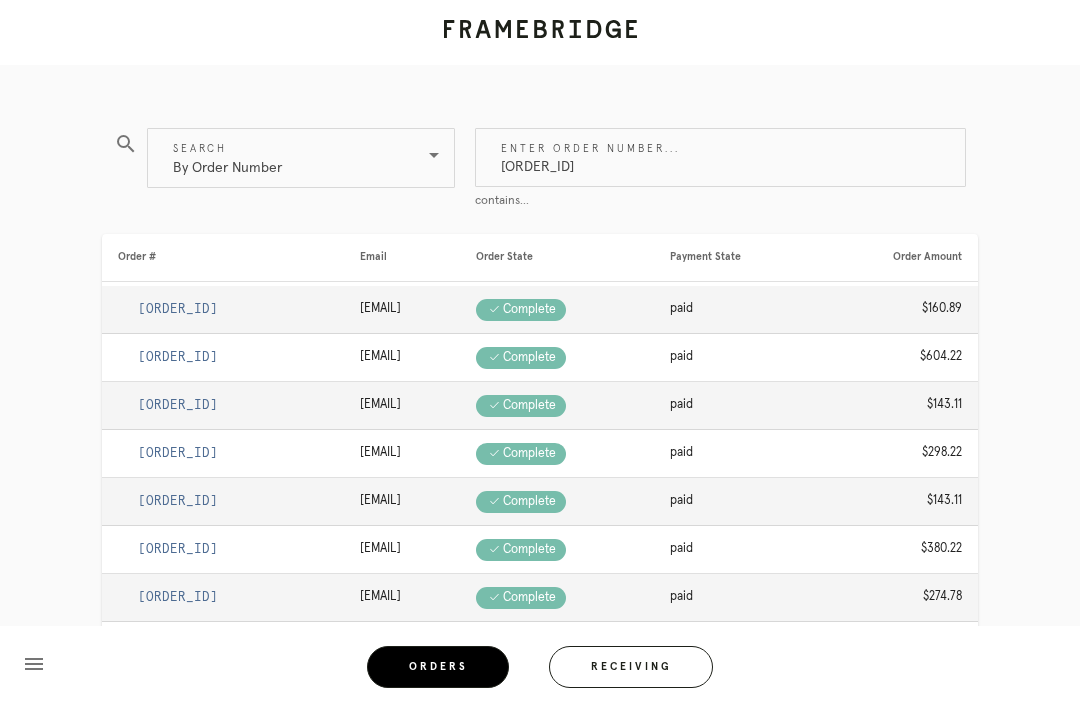 type on "M761697830" 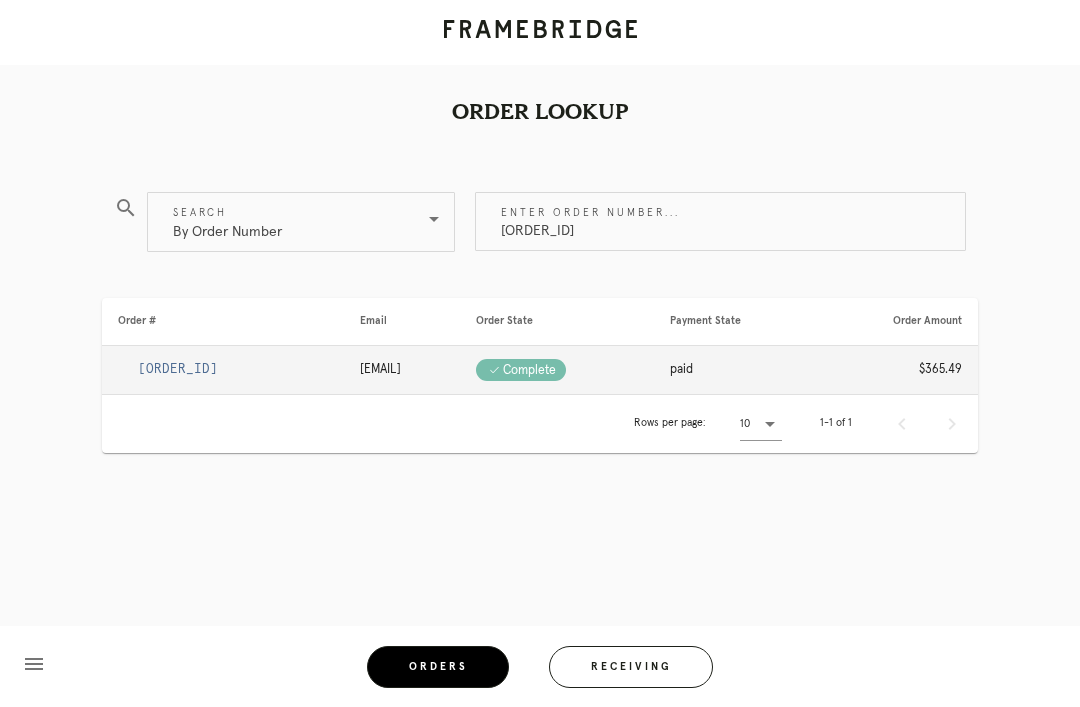click on "R714990662" at bounding box center (178, 369) 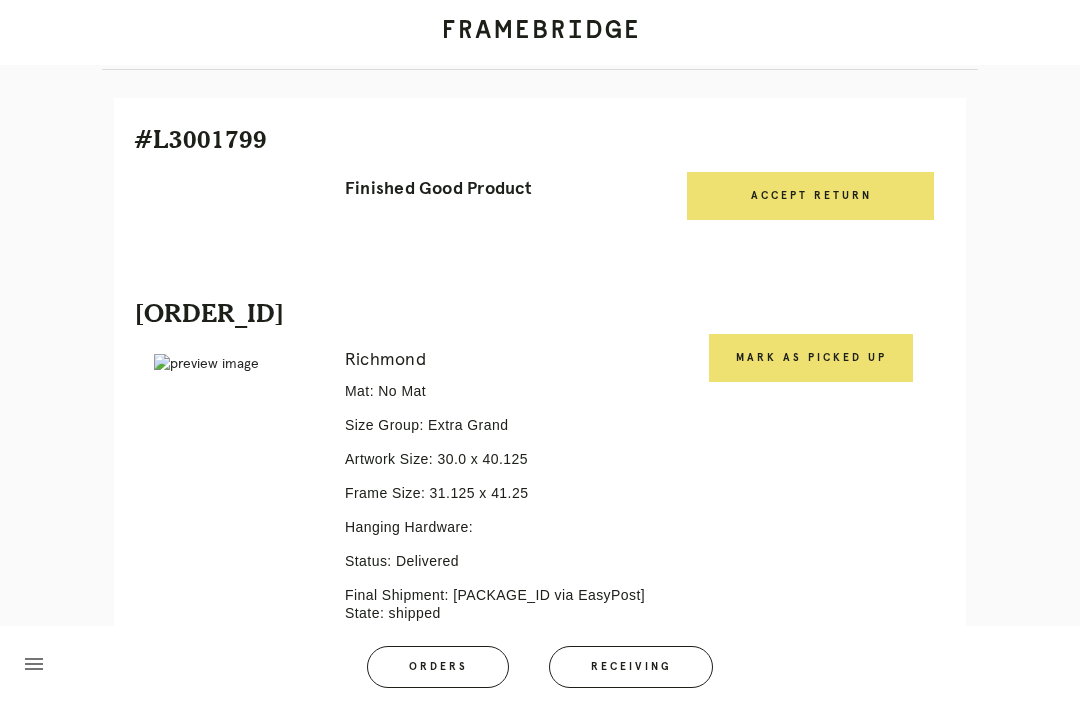 scroll, scrollTop: 422, scrollLeft: 0, axis: vertical 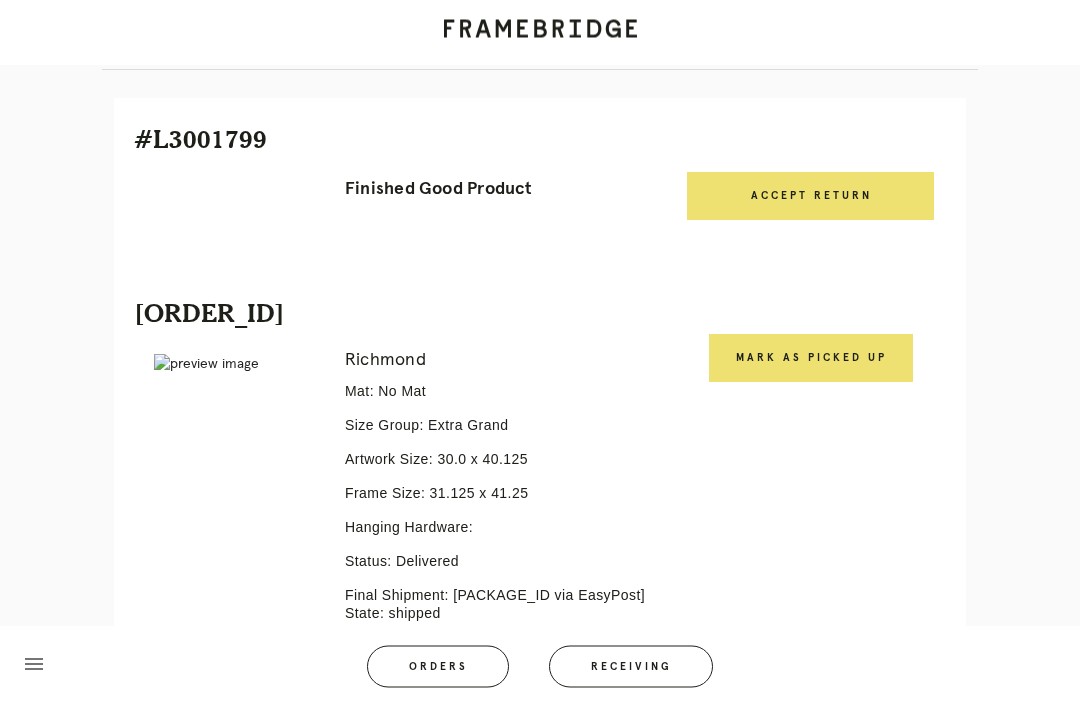 click on "Orders" at bounding box center [438, 667] 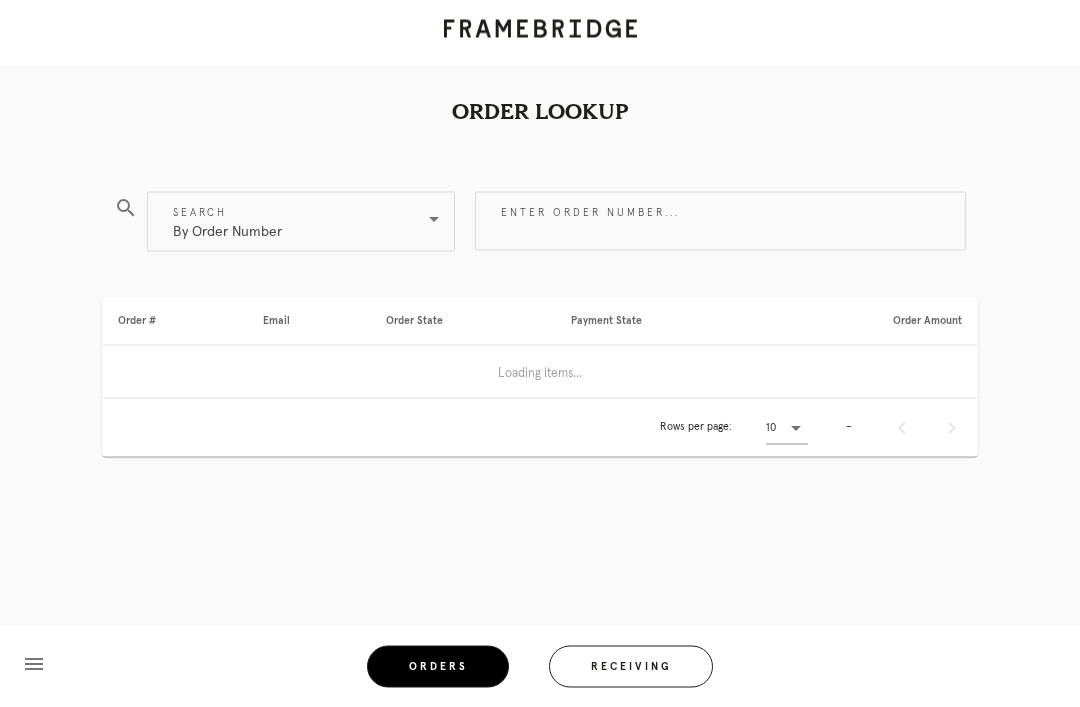 scroll, scrollTop: 0, scrollLeft: 0, axis: both 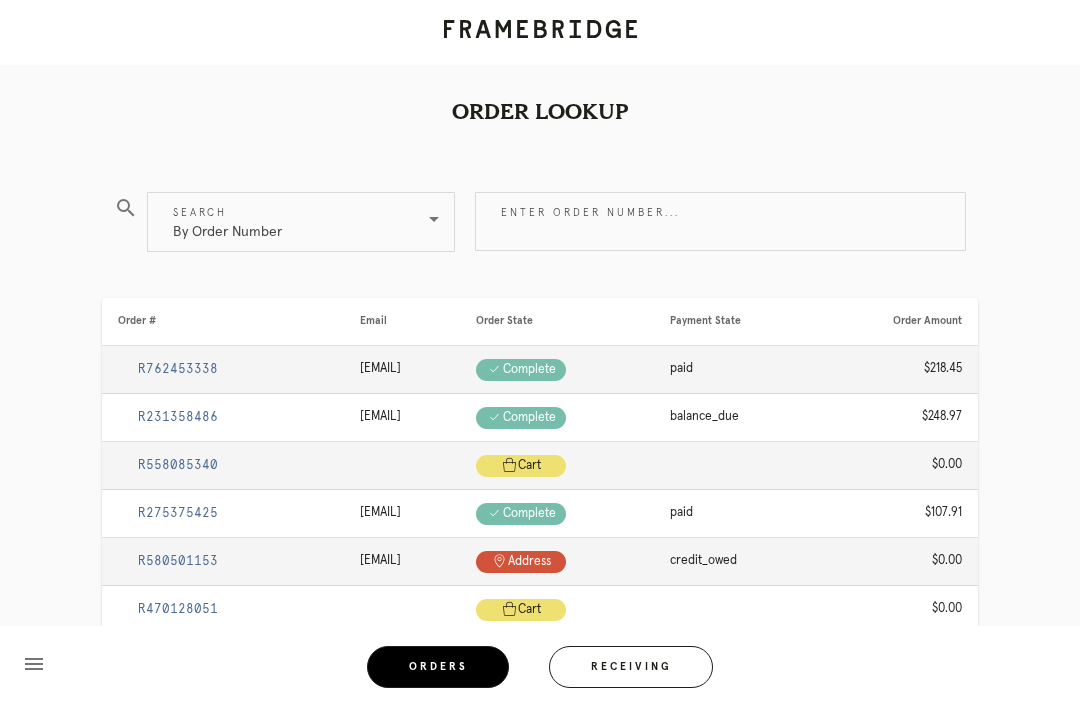 click on "Receiving" at bounding box center [631, 667] 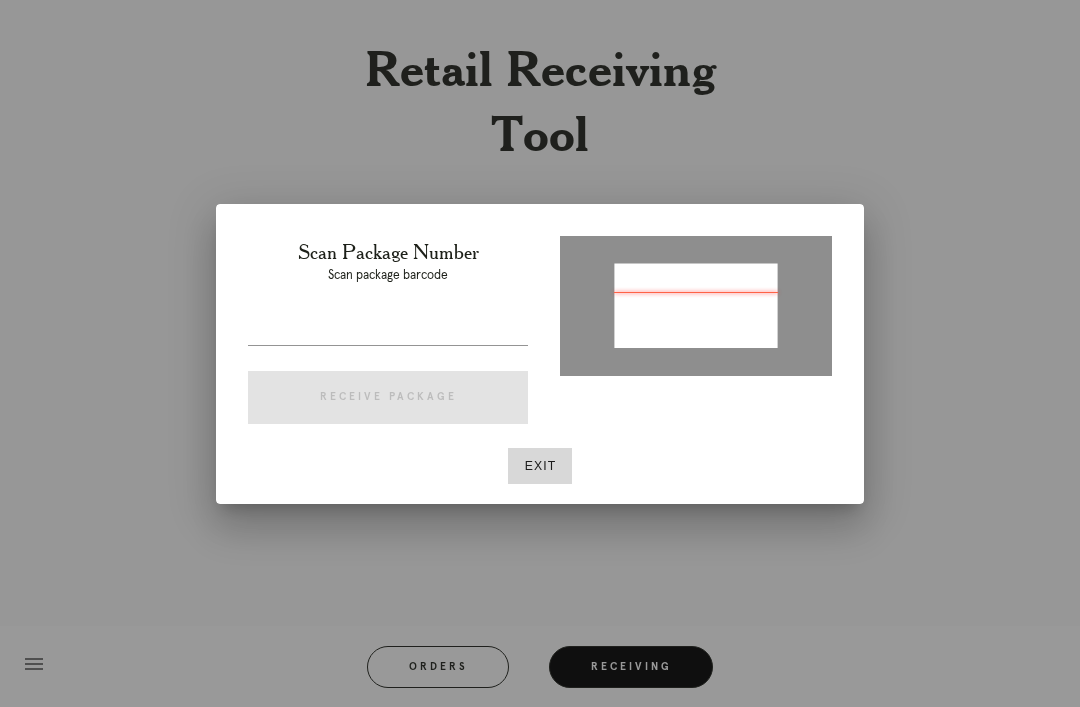 type on "P237946608487039" 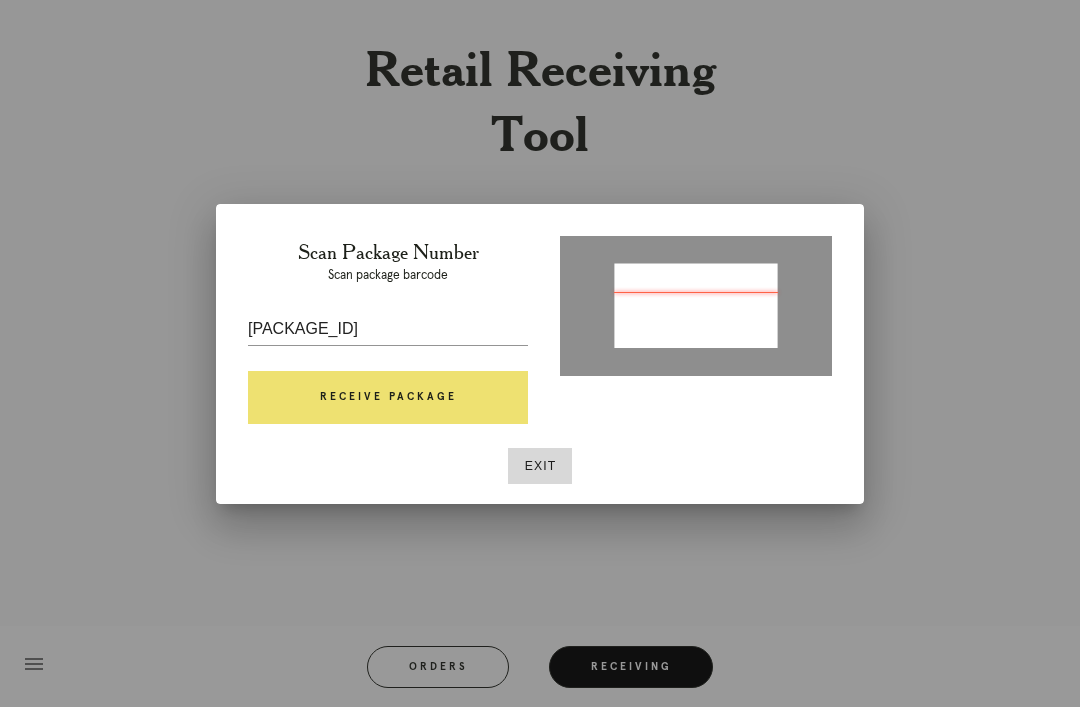 click on "Receive Package" at bounding box center (388, 398) 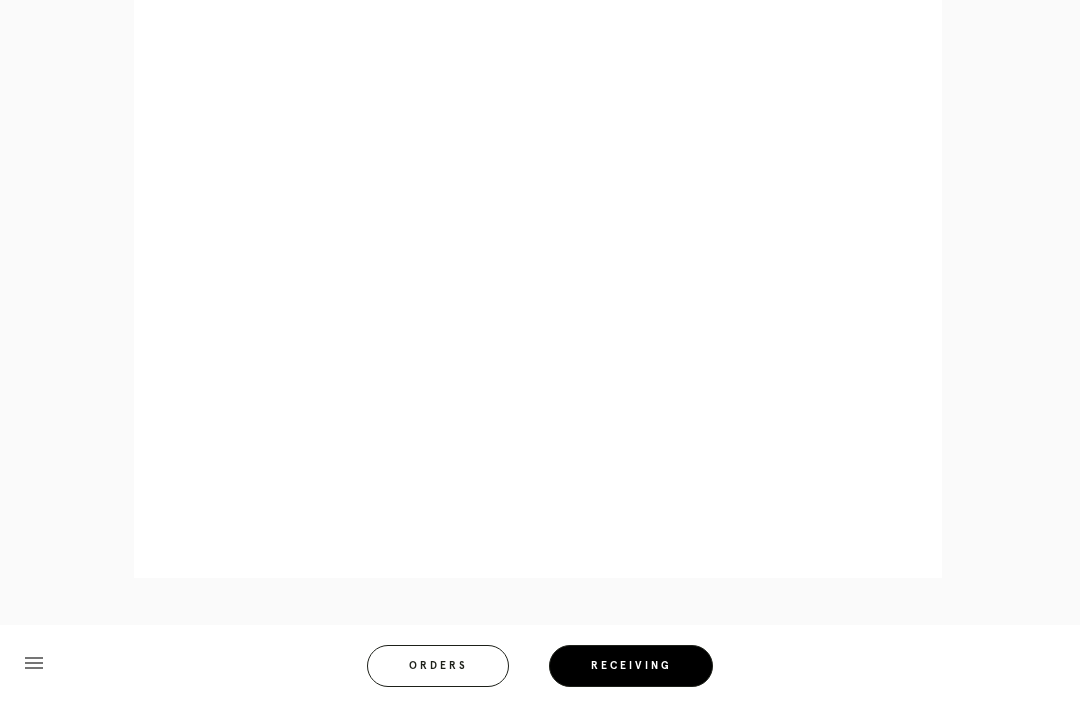 scroll, scrollTop: 1062, scrollLeft: 0, axis: vertical 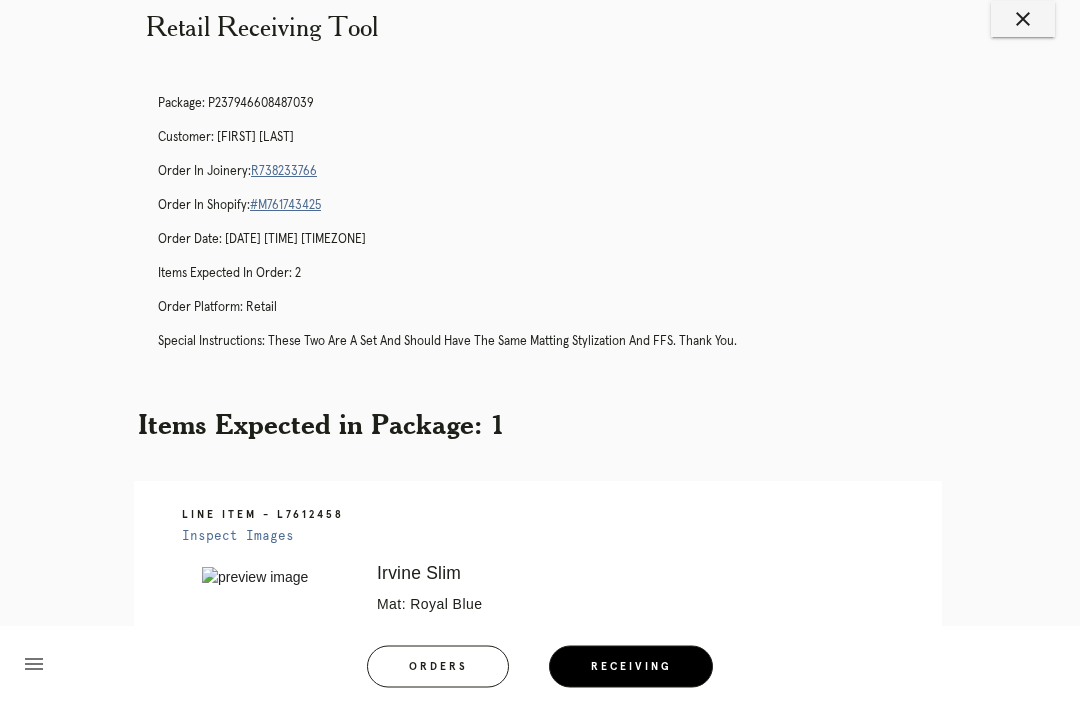 click on "R738233766" at bounding box center [284, 172] 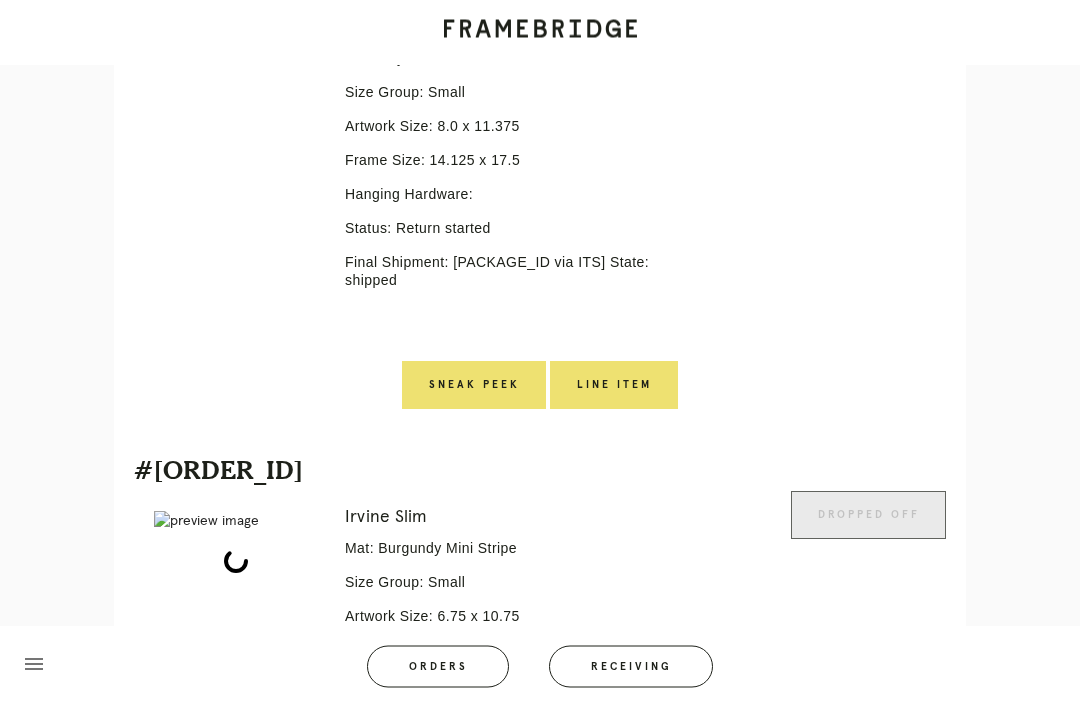 scroll, scrollTop: 634, scrollLeft: 0, axis: vertical 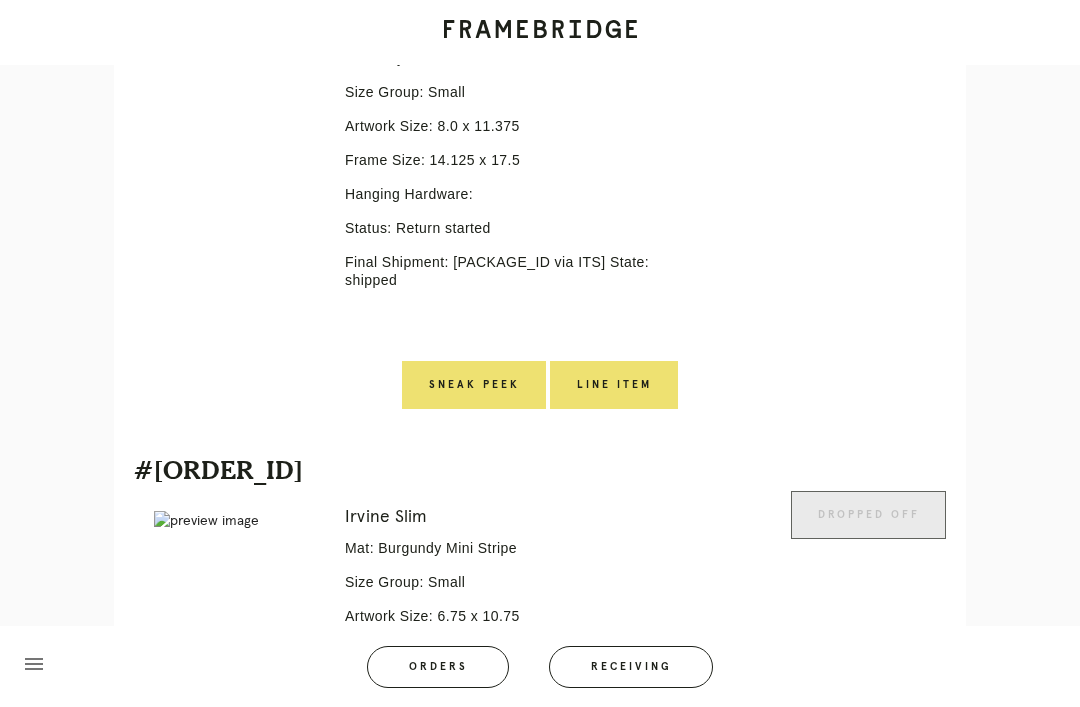 click on "Line Item" at bounding box center (614, 385) 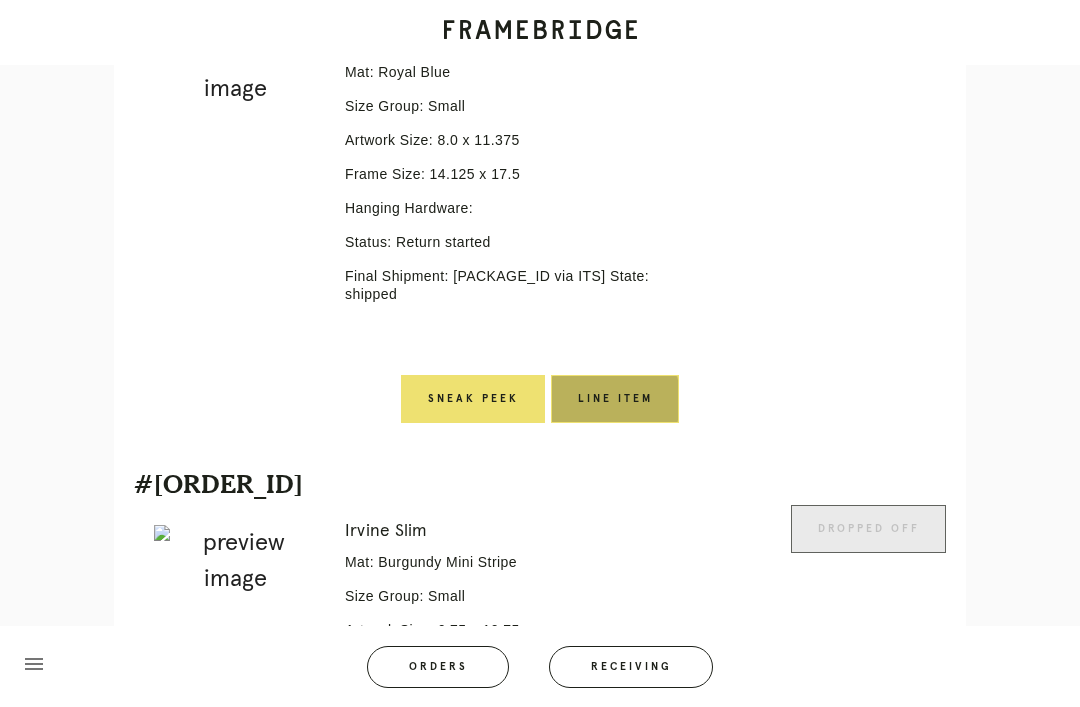 scroll, scrollTop: 0, scrollLeft: 0, axis: both 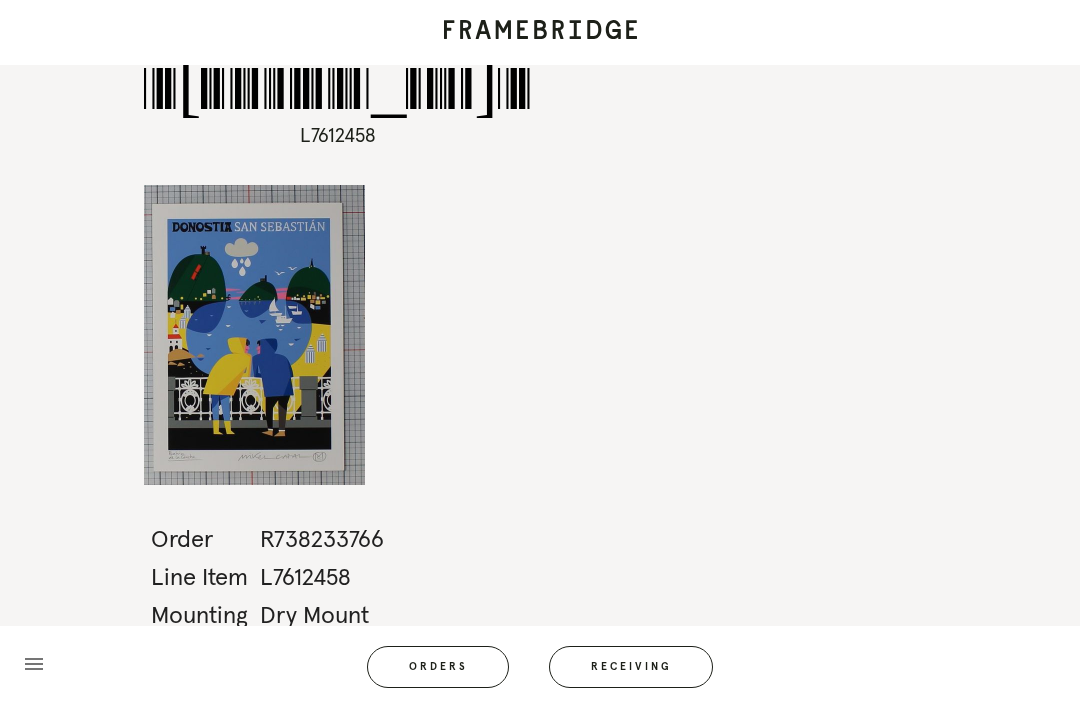 click on "Orders" at bounding box center (438, 667) 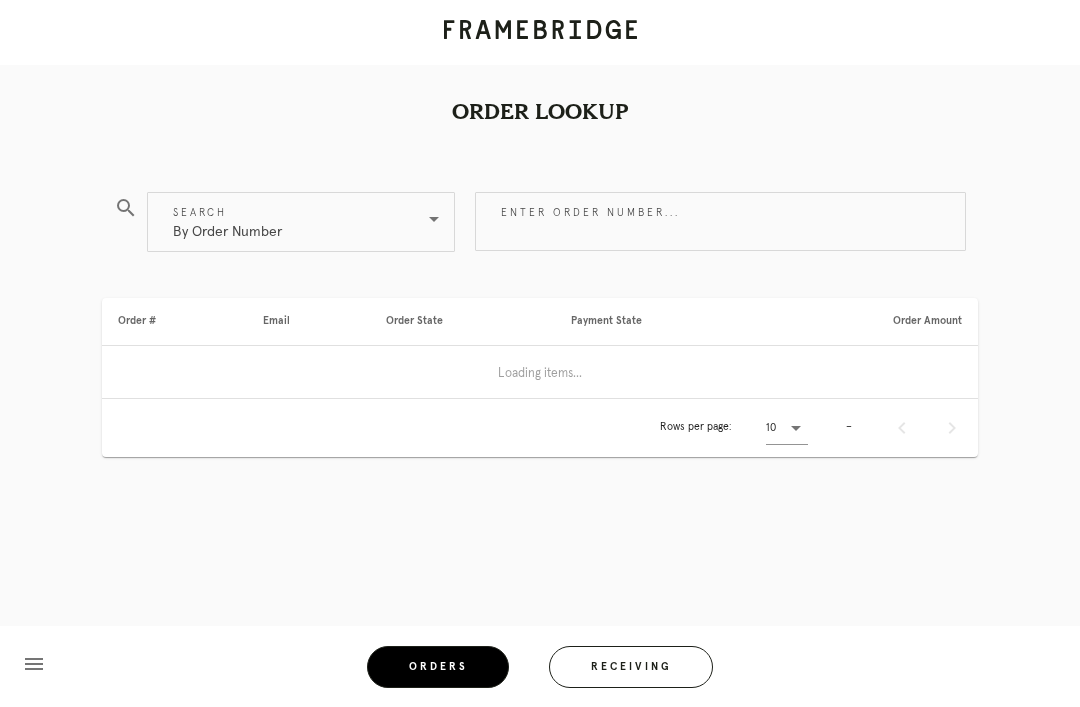 click on "Receiving" at bounding box center (631, 667) 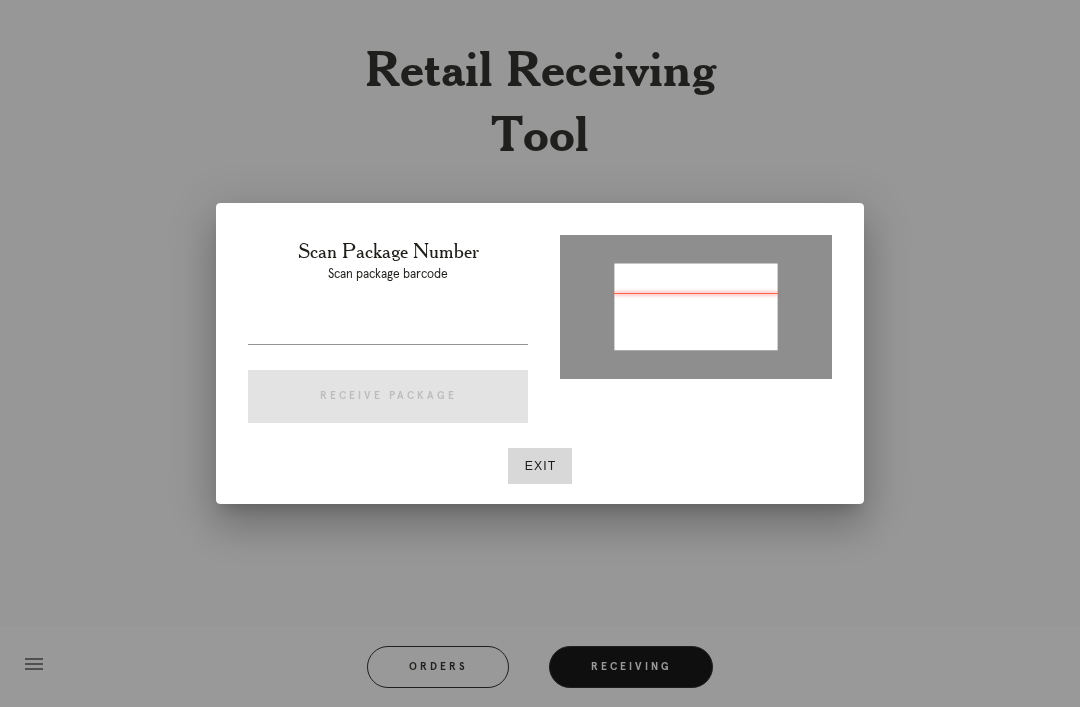 type on "P476638235056383" 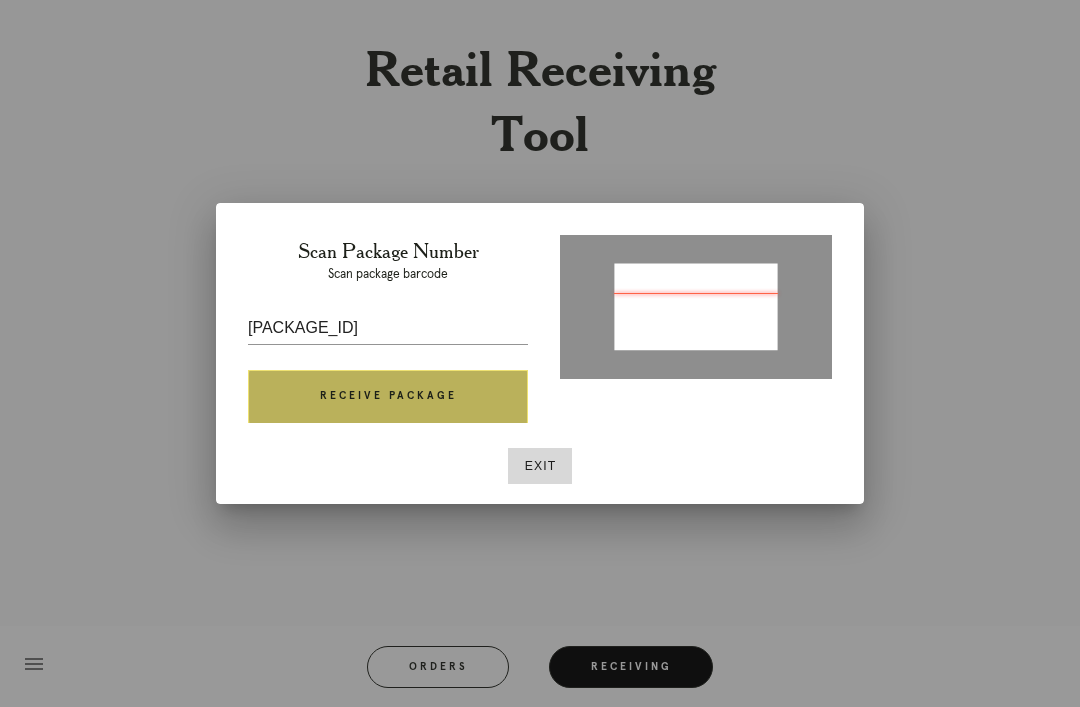 click on "Receive Package" at bounding box center [388, 397] 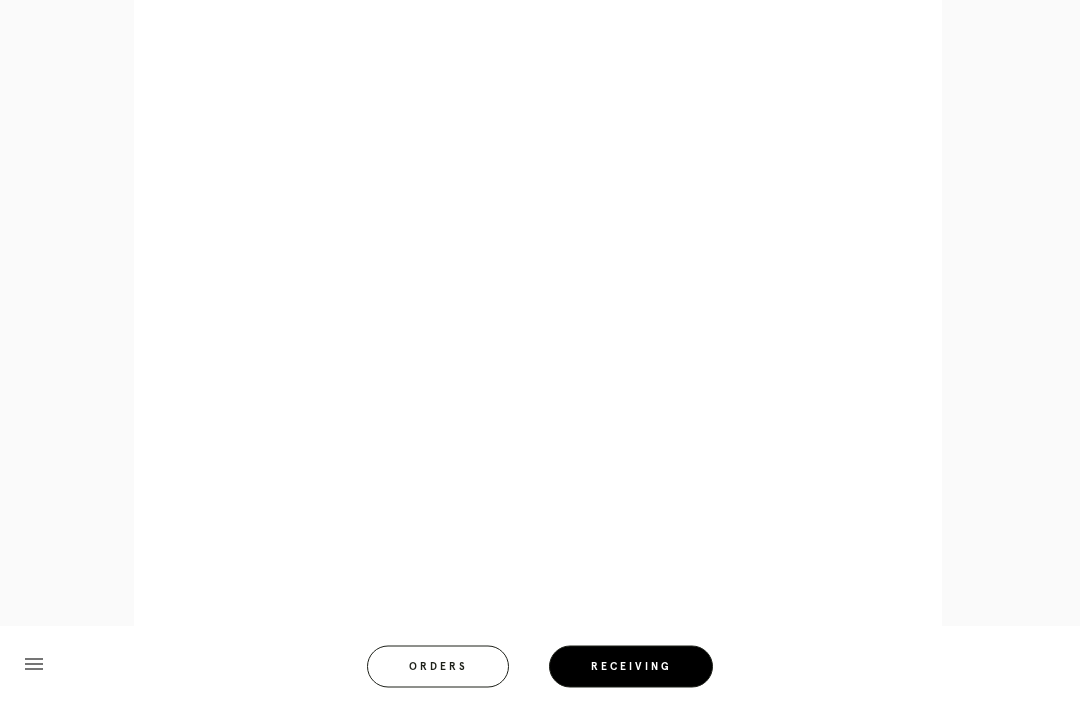 scroll, scrollTop: 942, scrollLeft: 0, axis: vertical 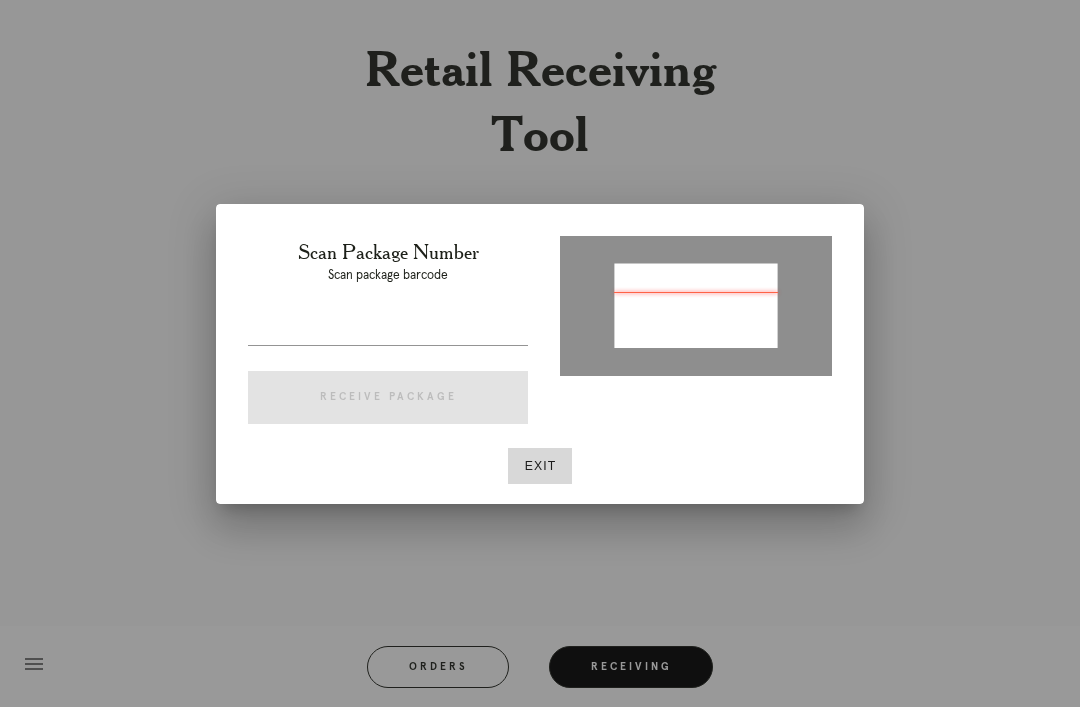 type on "P476638235056383" 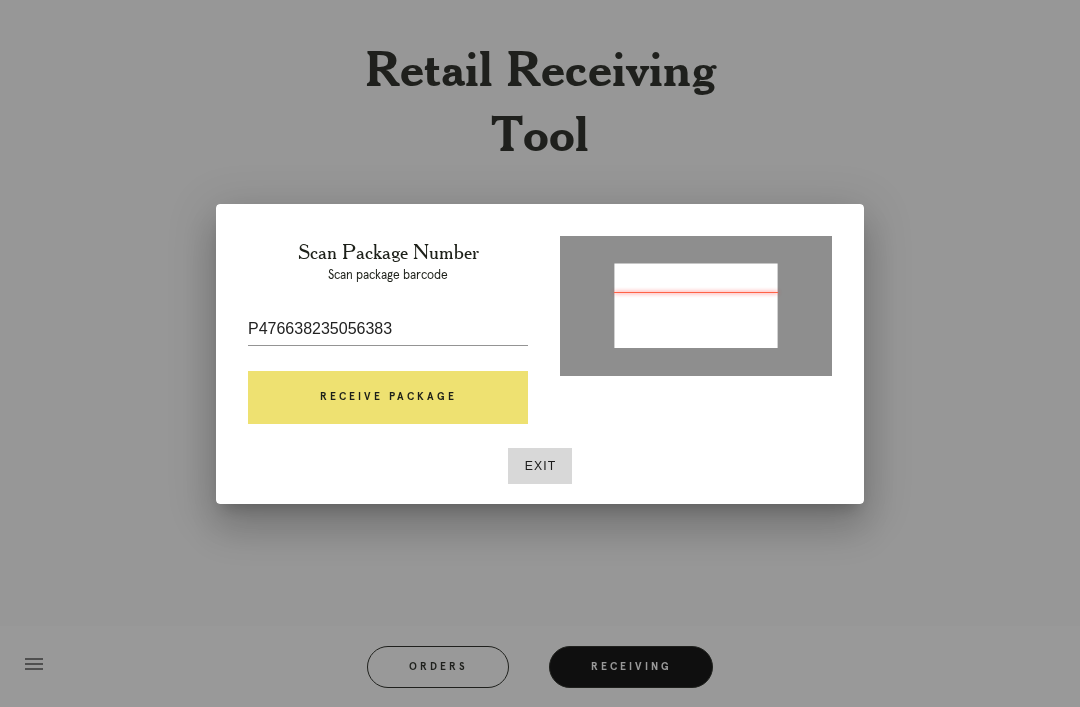 click on "Receive Package" at bounding box center [388, 398] 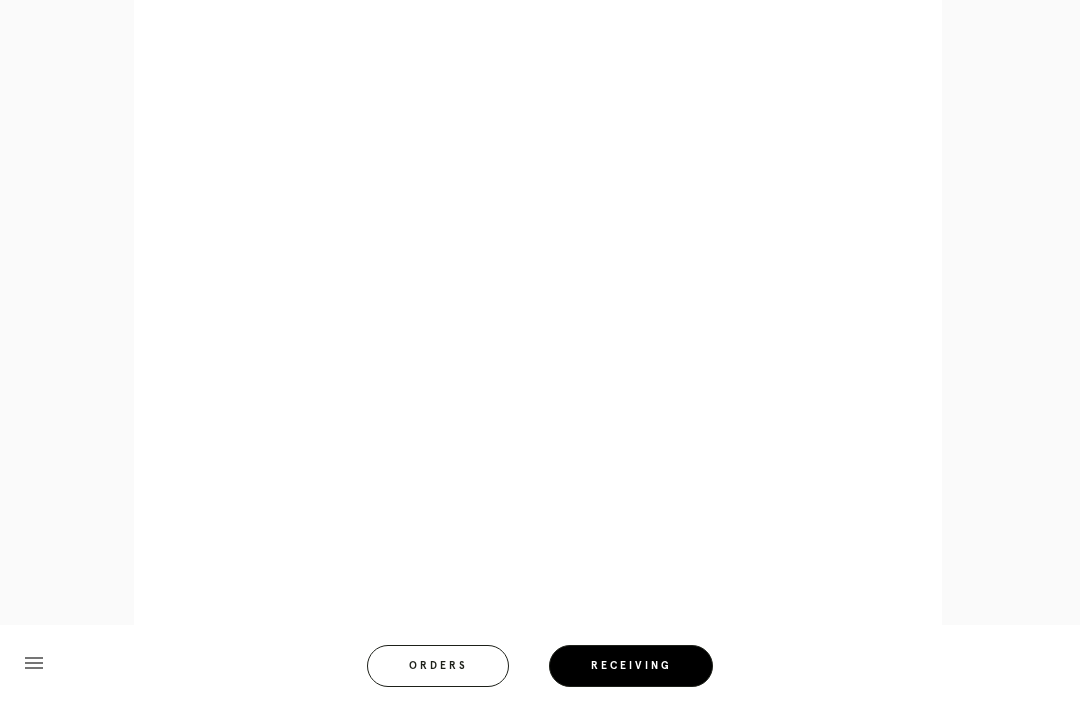 scroll, scrollTop: 910, scrollLeft: 0, axis: vertical 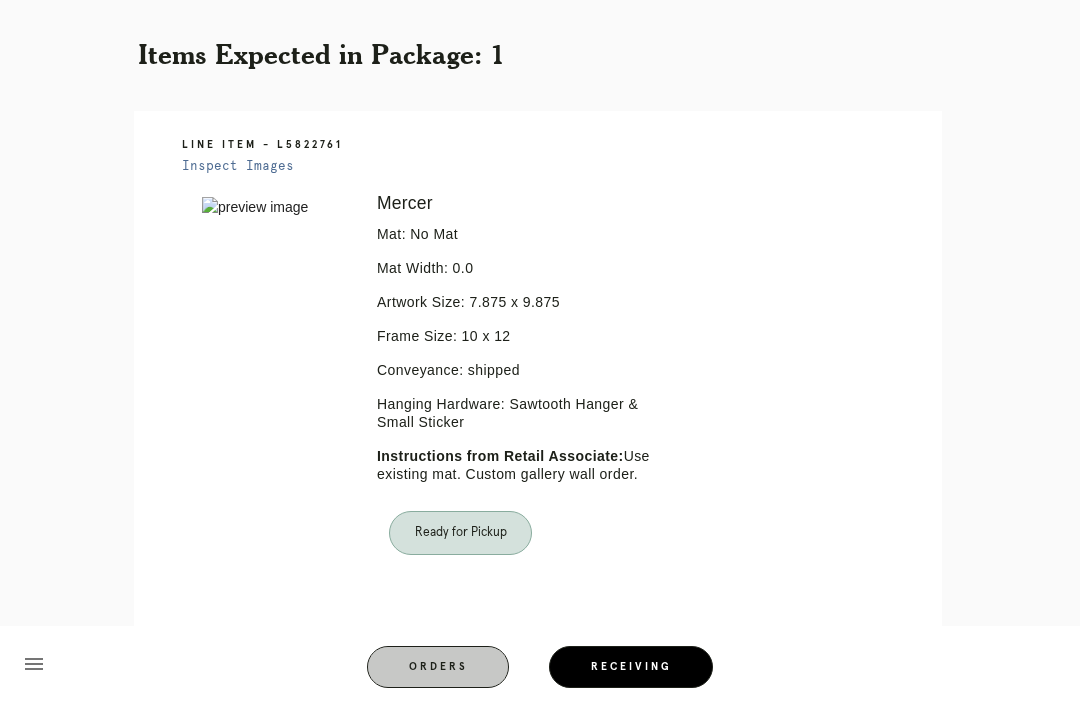 click on "Orders" at bounding box center [438, 667] 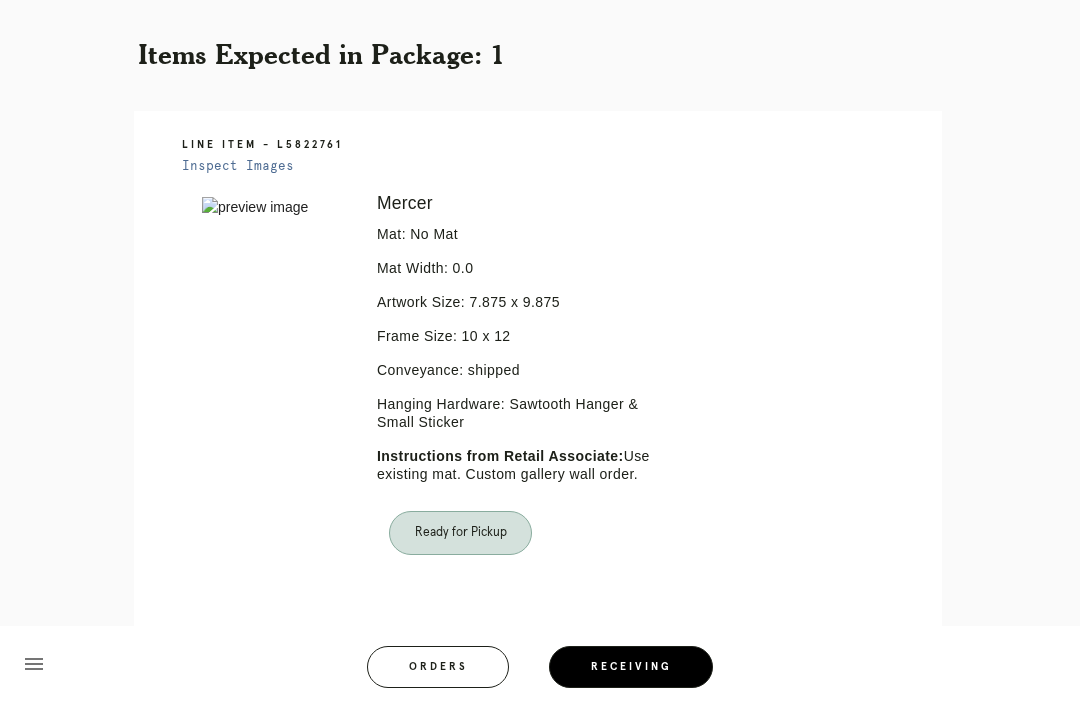 scroll, scrollTop: 0, scrollLeft: 0, axis: both 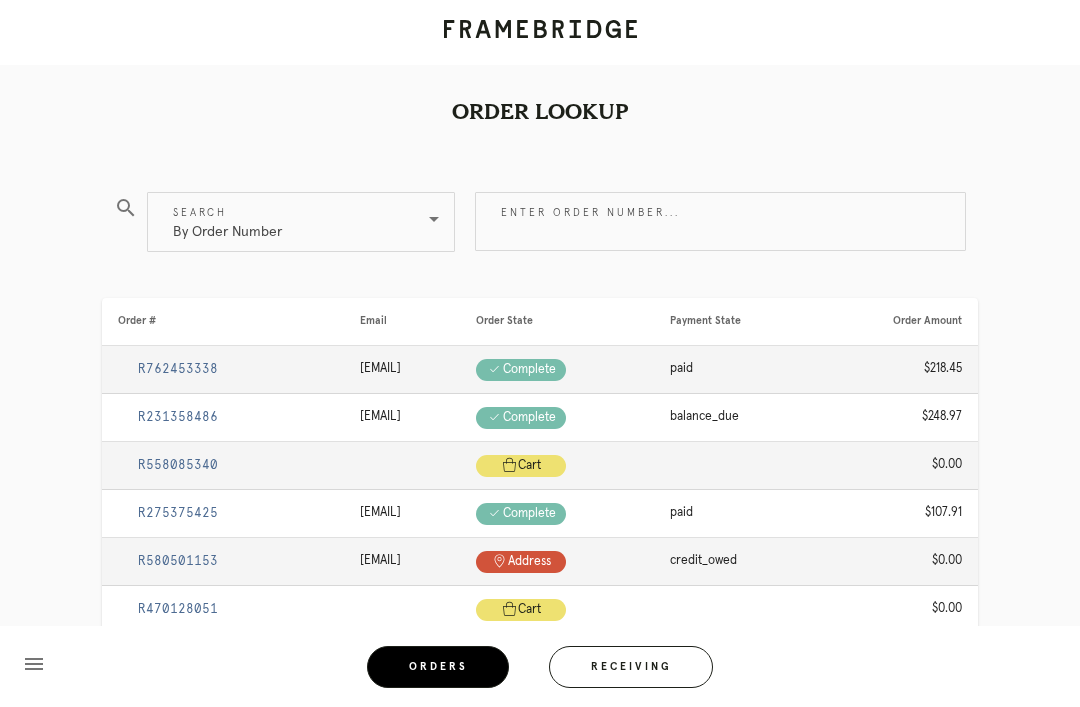 click on "Receiving" at bounding box center [631, 667] 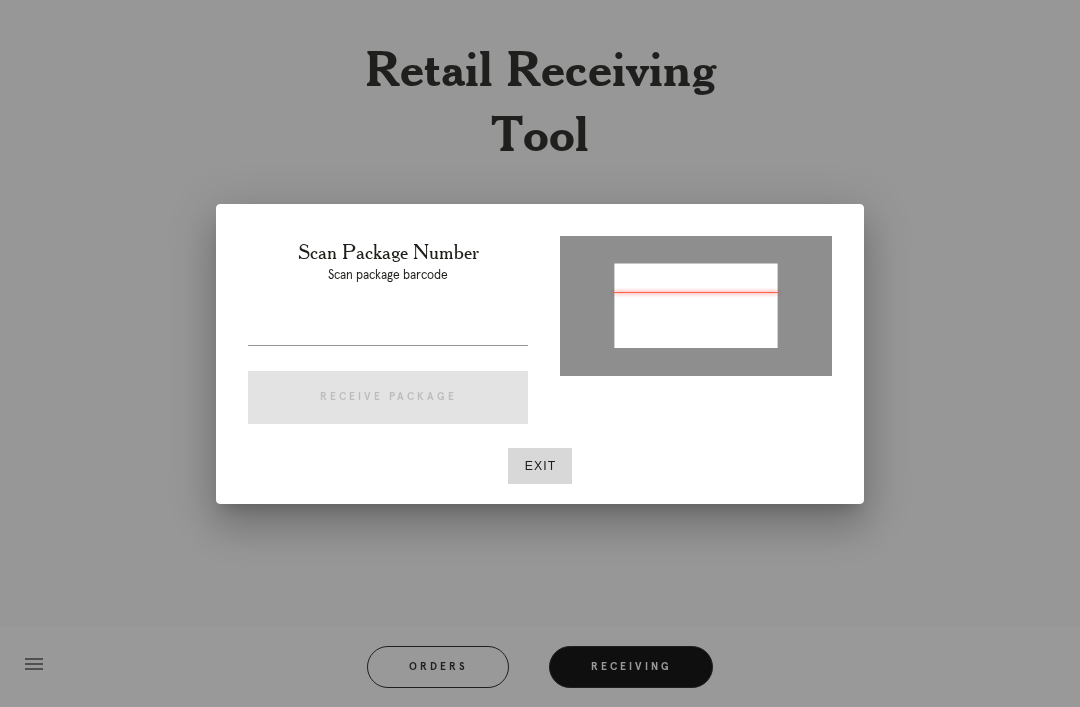 type on "P177549943375061" 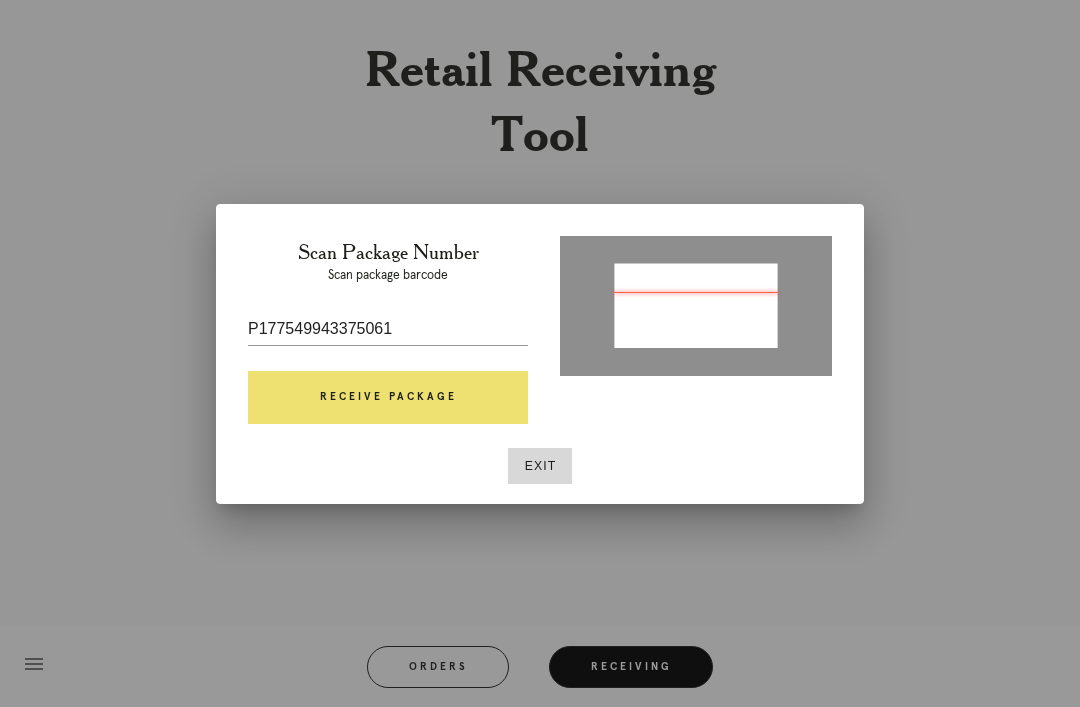 click on "Receive Package" at bounding box center (388, 398) 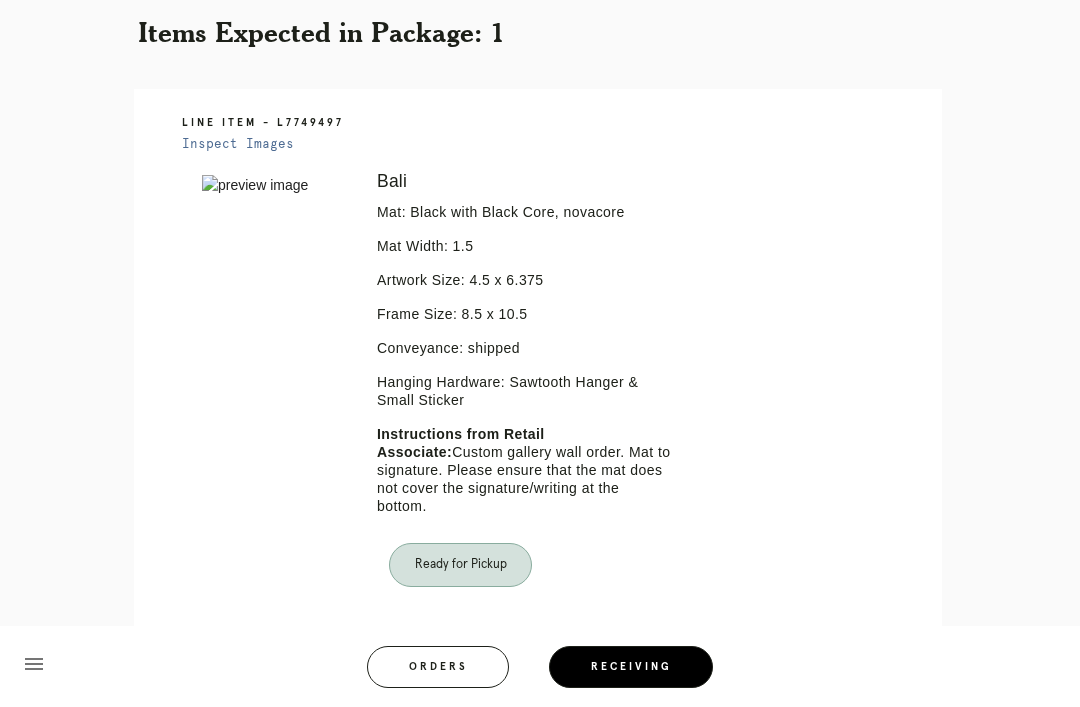 scroll, scrollTop: 395, scrollLeft: 0, axis: vertical 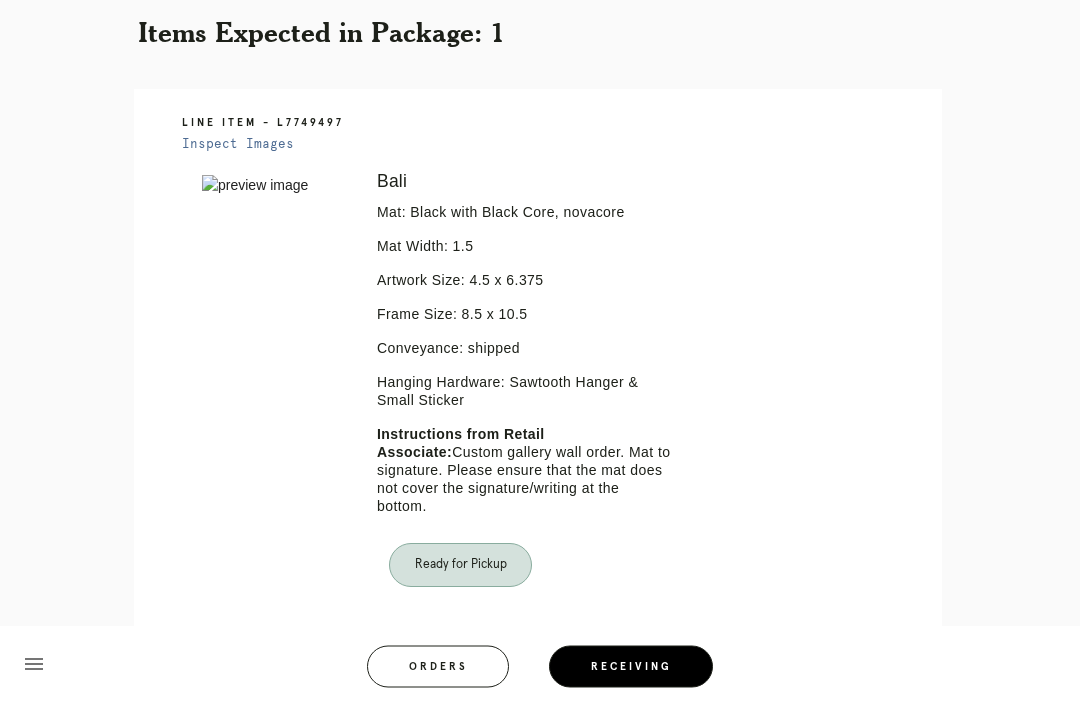 click on "Orders" at bounding box center [438, 667] 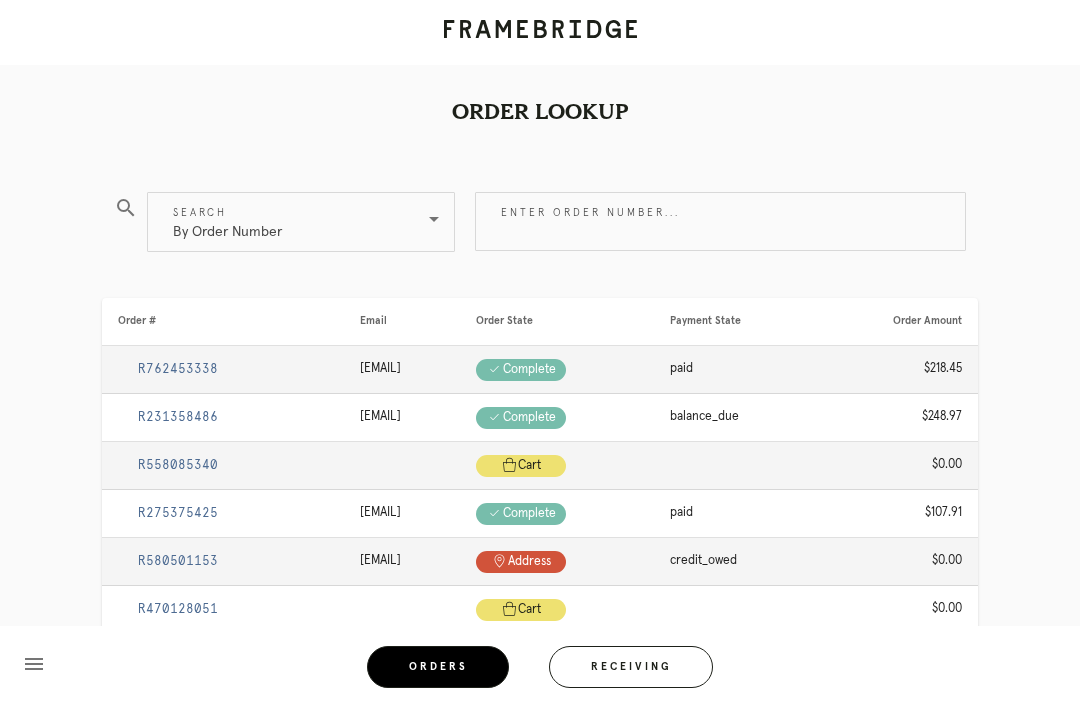 click on "Receiving" at bounding box center (631, 667) 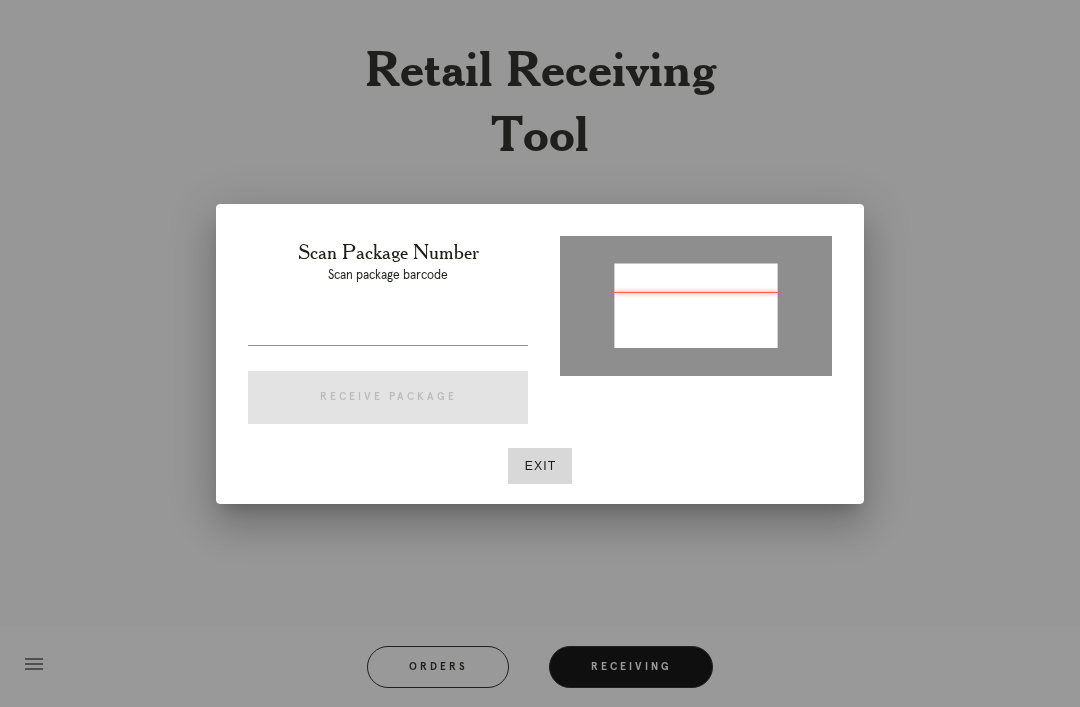 type on "P625433726864571" 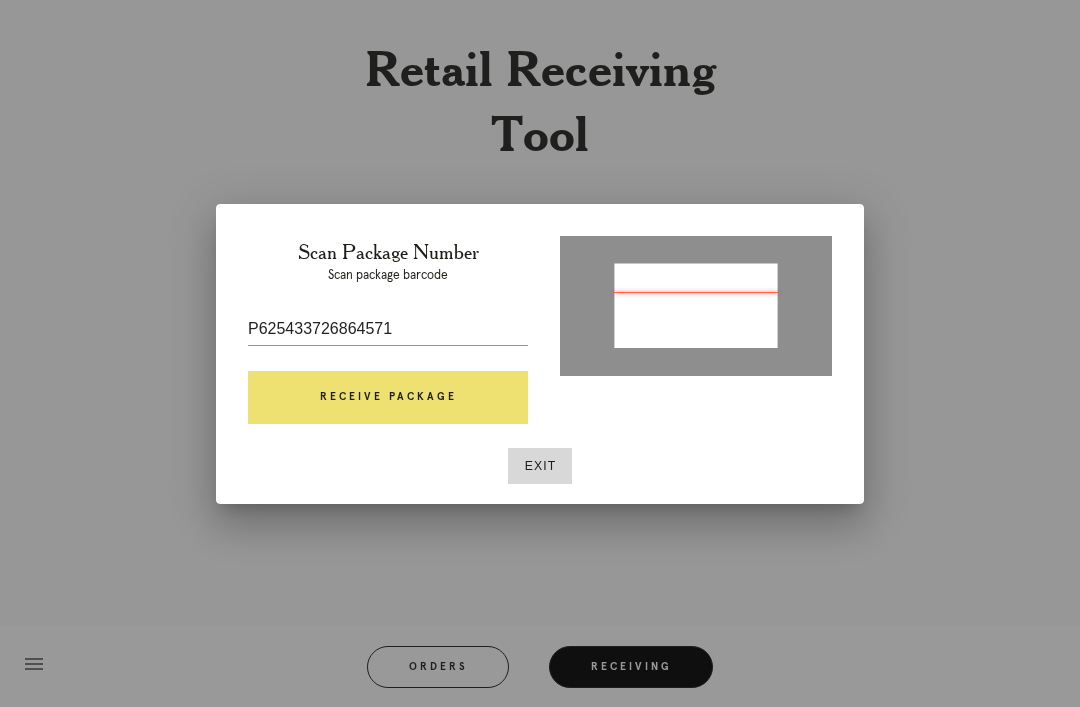 click on "Receive Package" at bounding box center [388, 398] 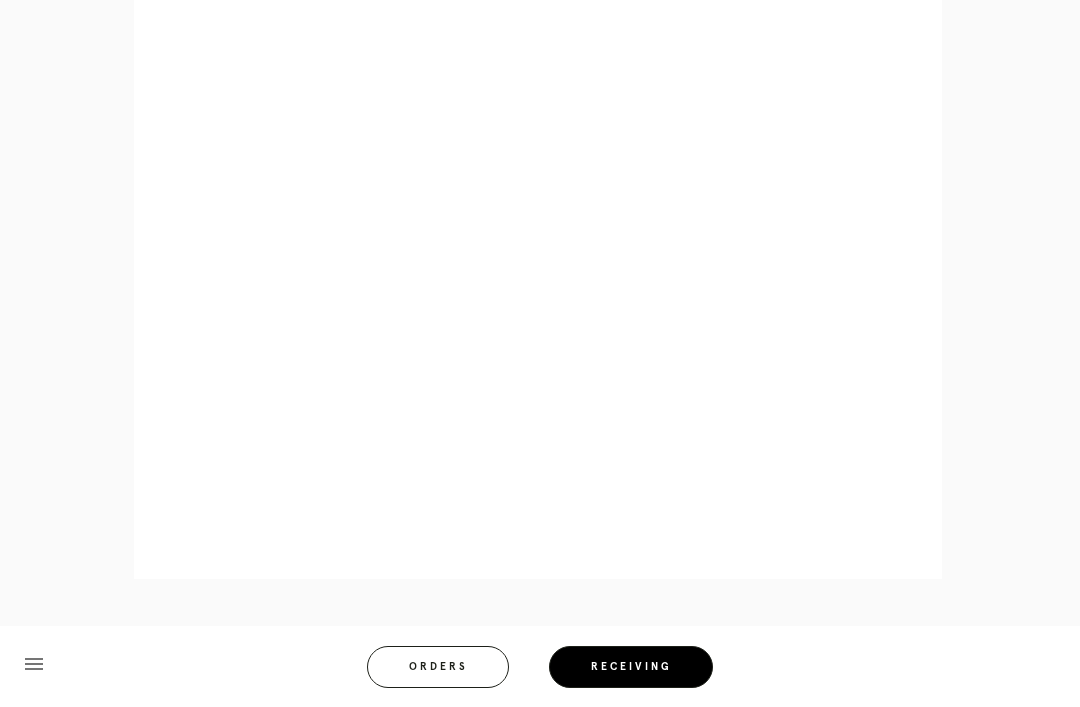 scroll, scrollTop: 858, scrollLeft: 0, axis: vertical 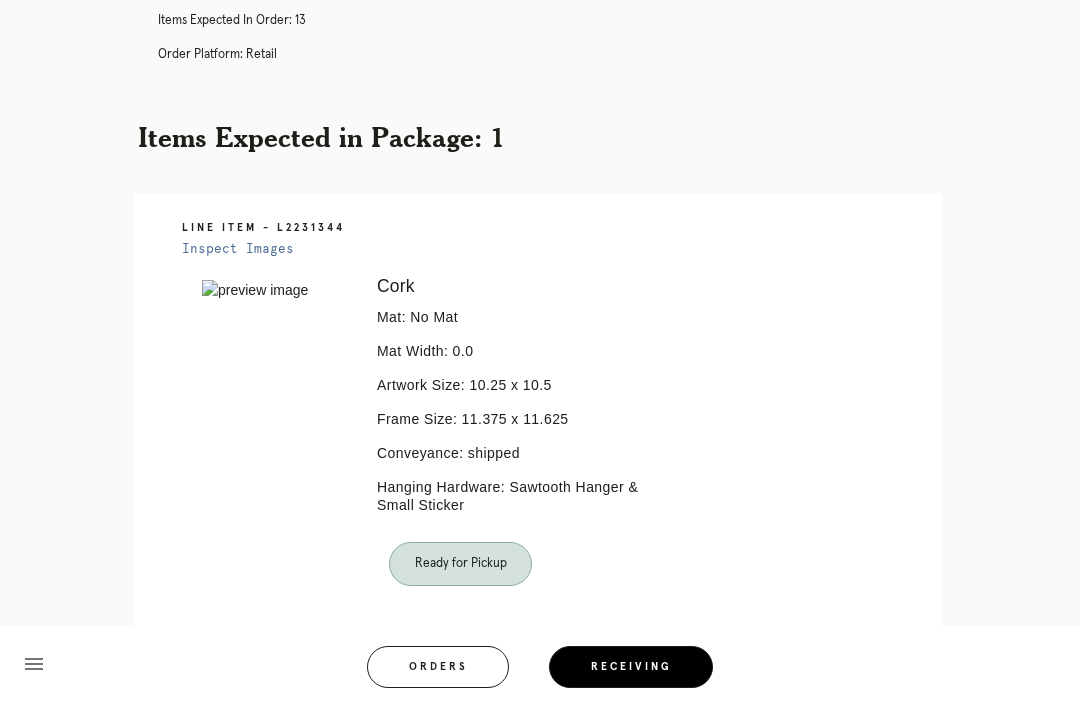 click on "Orders" at bounding box center [438, 667] 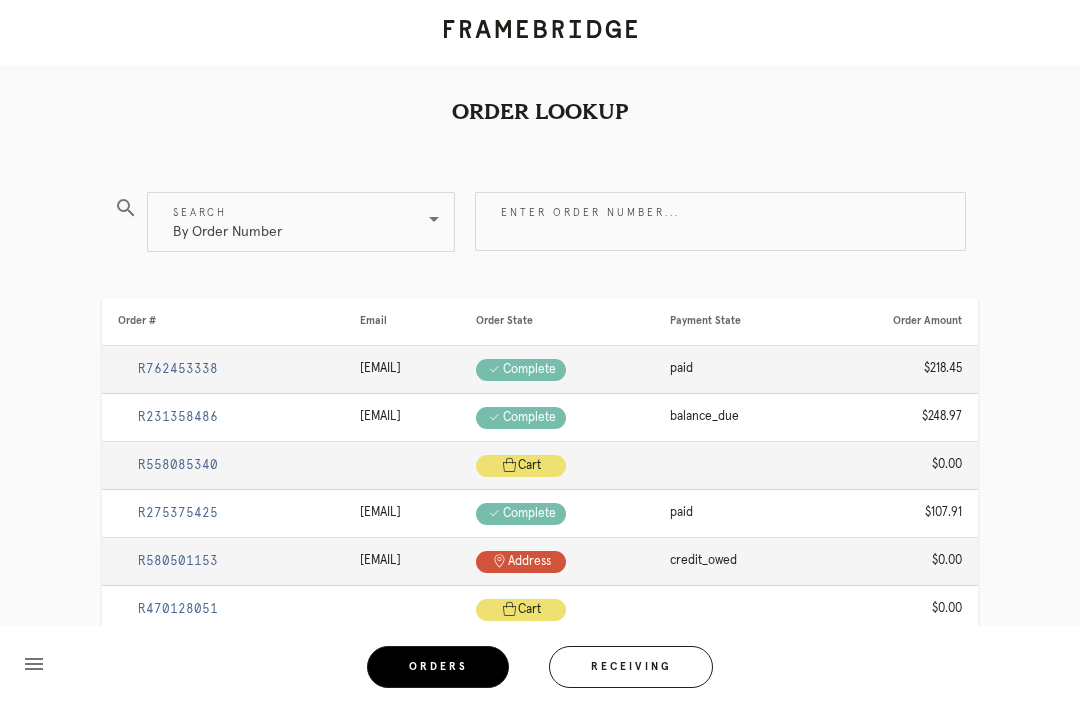 click on "Receiving" at bounding box center [631, 667] 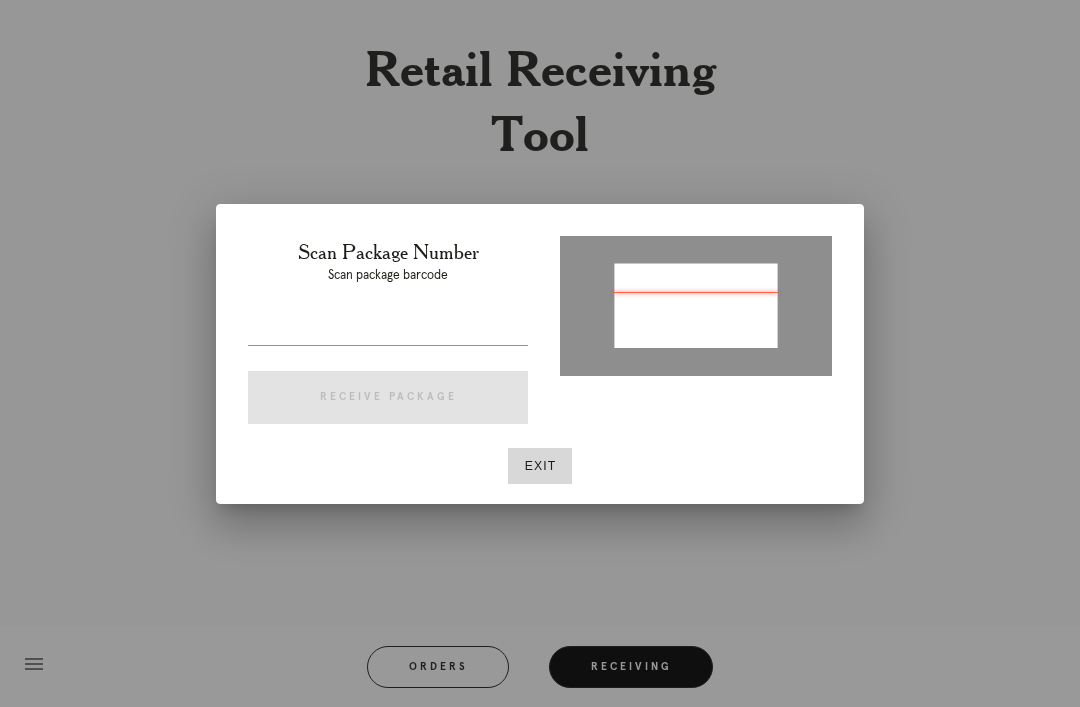 type on "P864625717132715" 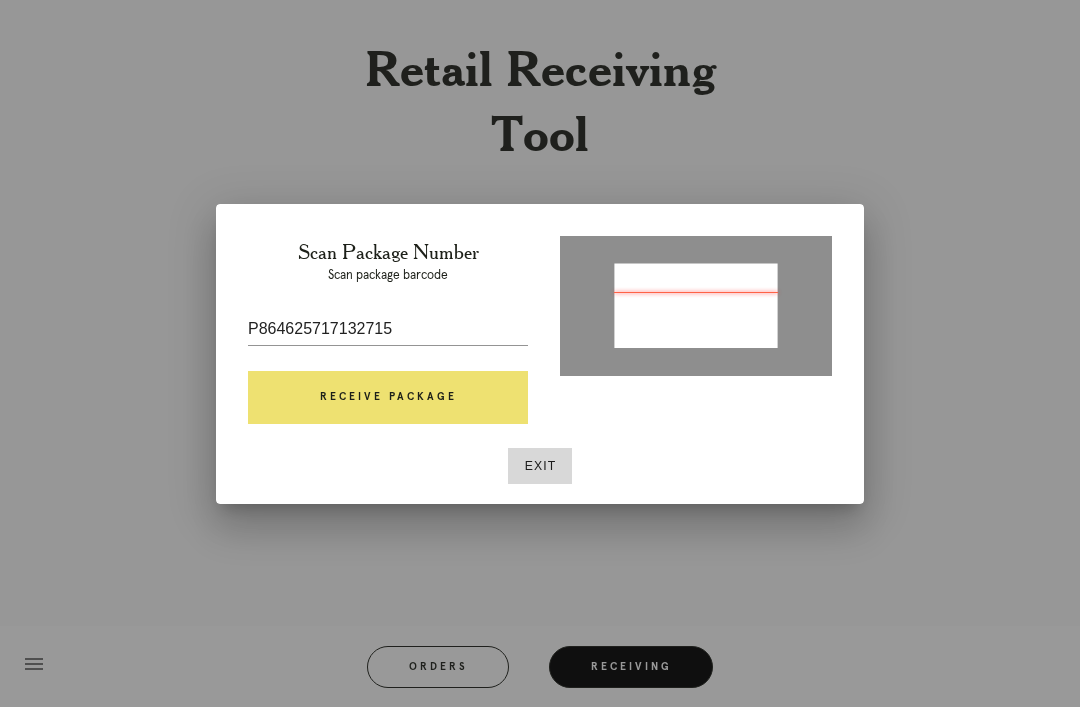 click on "Receive Package" at bounding box center [388, 398] 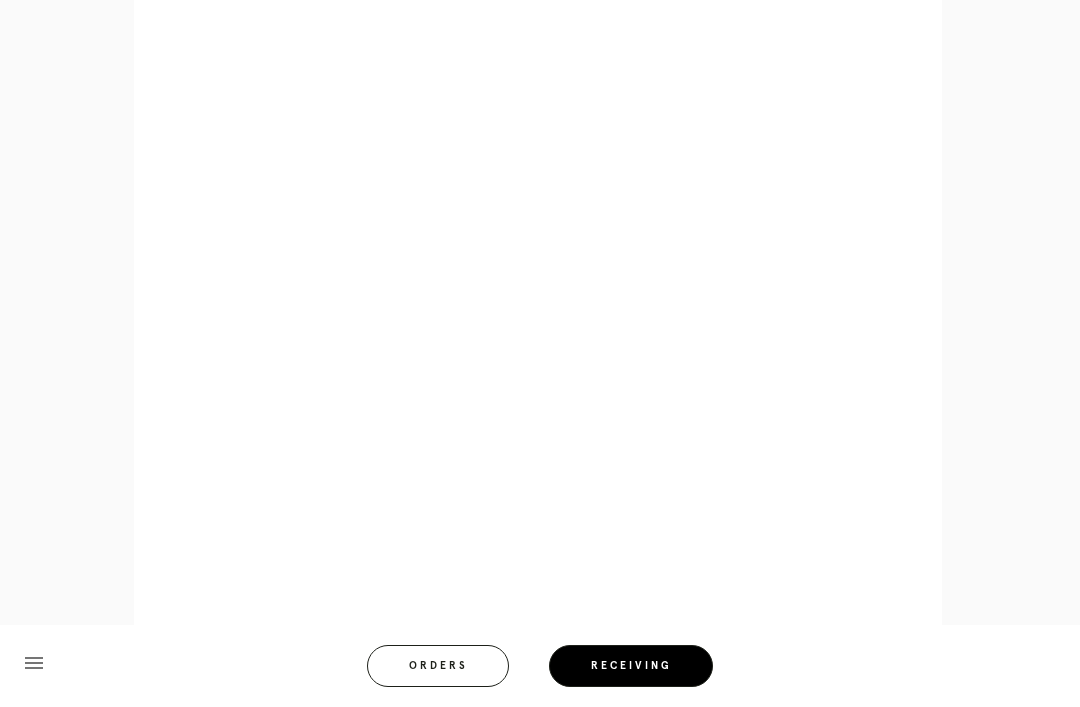 scroll, scrollTop: 928, scrollLeft: 0, axis: vertical 